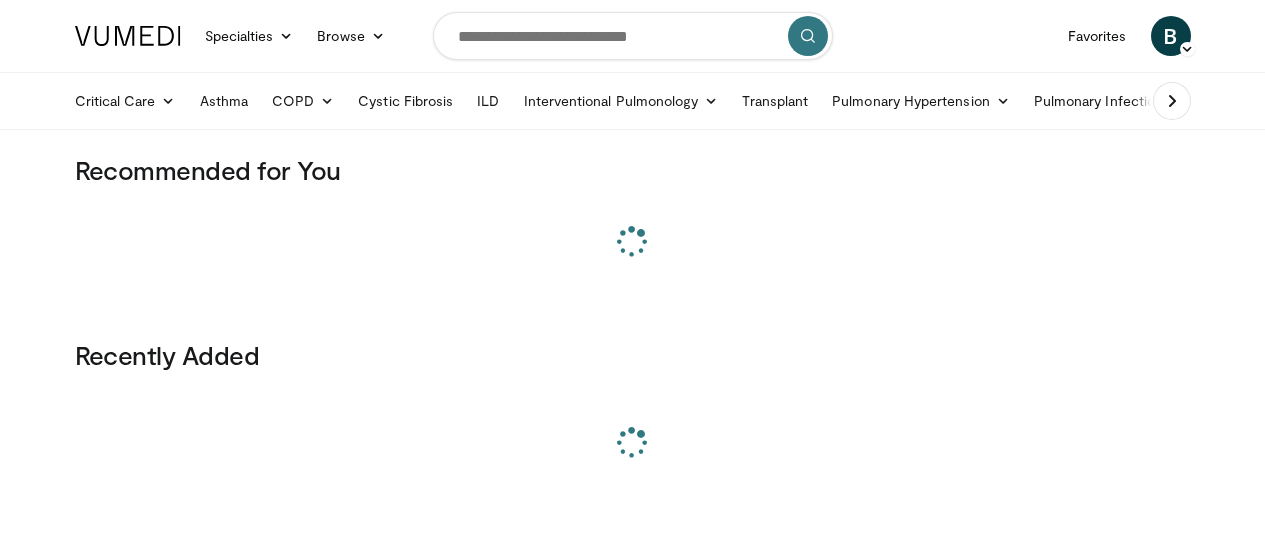 scroll, scrollTop: 0, scrollLeft: 0, axis: both 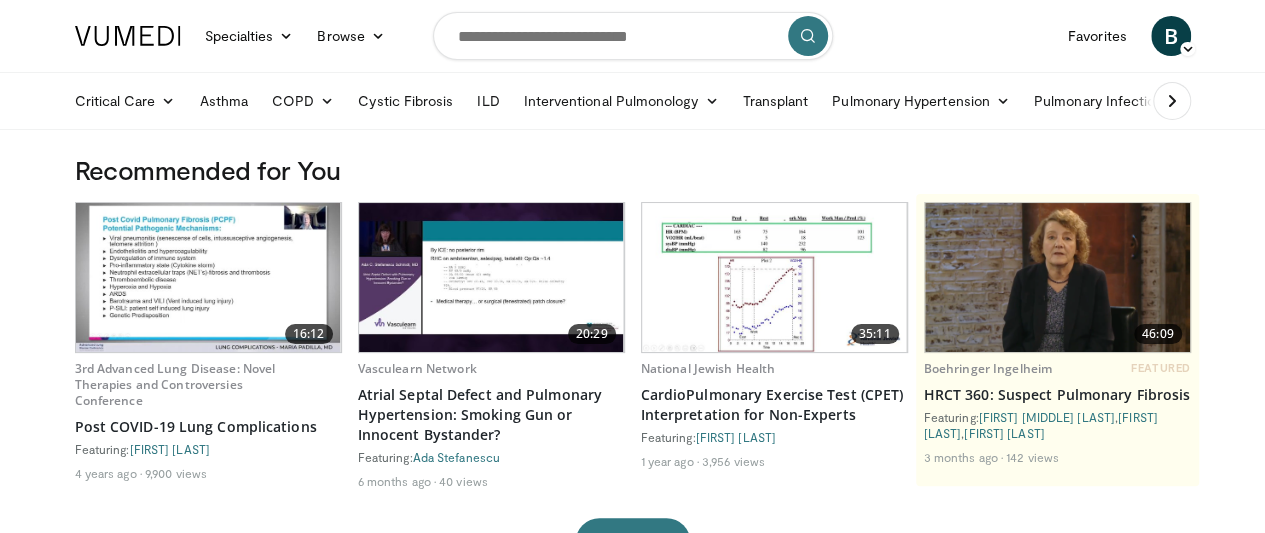 click at bounding box center (1172, 101) 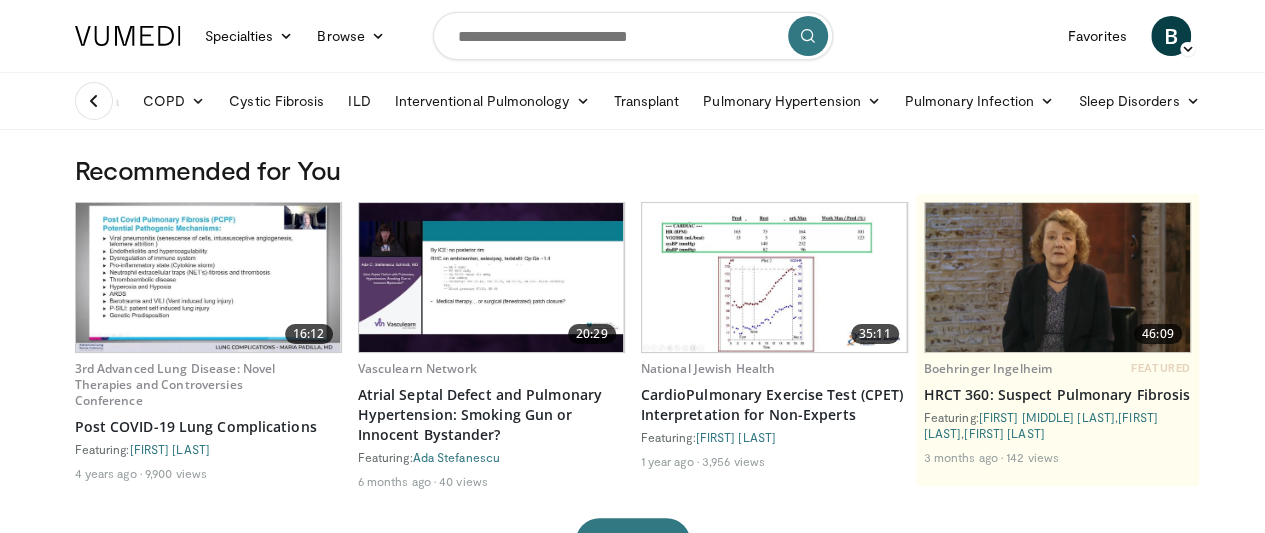 click on "Business" at bounding box center [1262, 101] 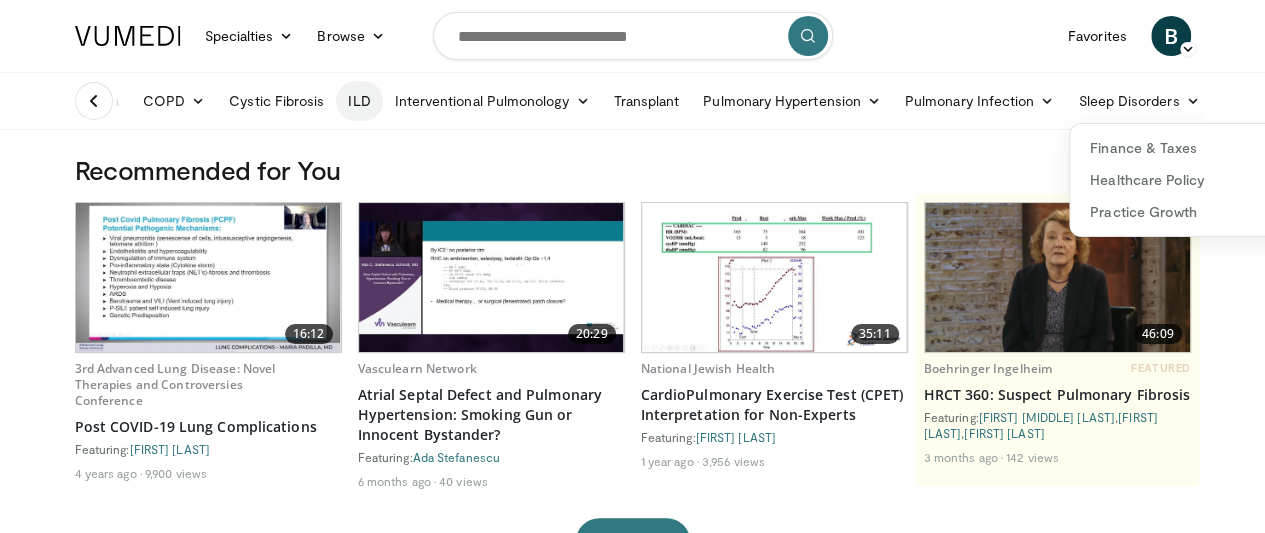 click on "ILD" at bounding box center (359, 101) 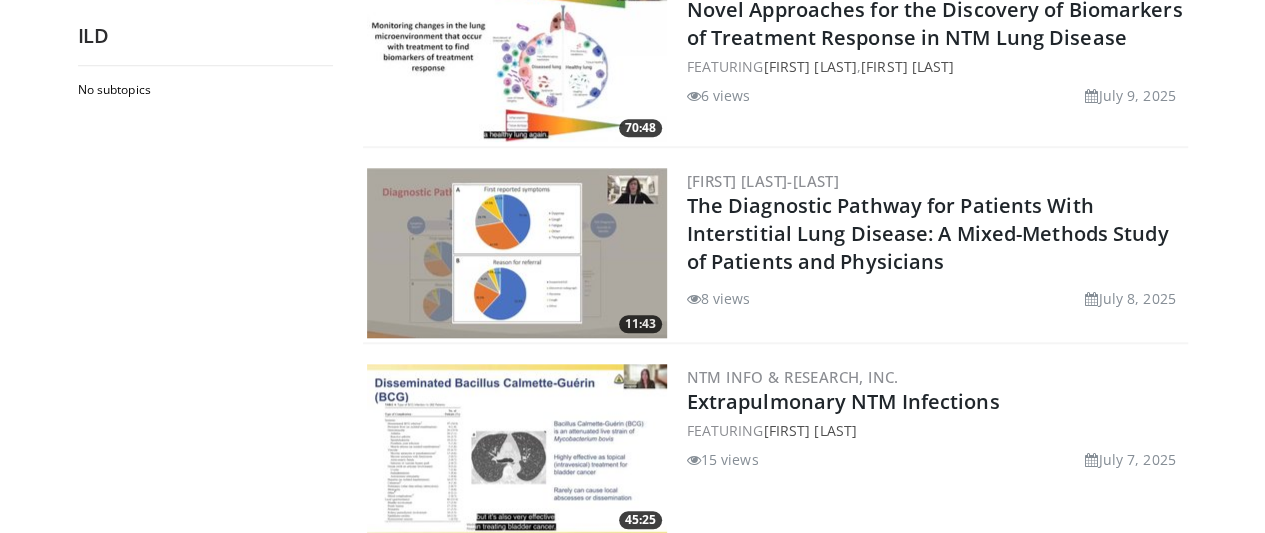 scroll, scrollTop: 840, scrollLeft: 0, axis: vertical 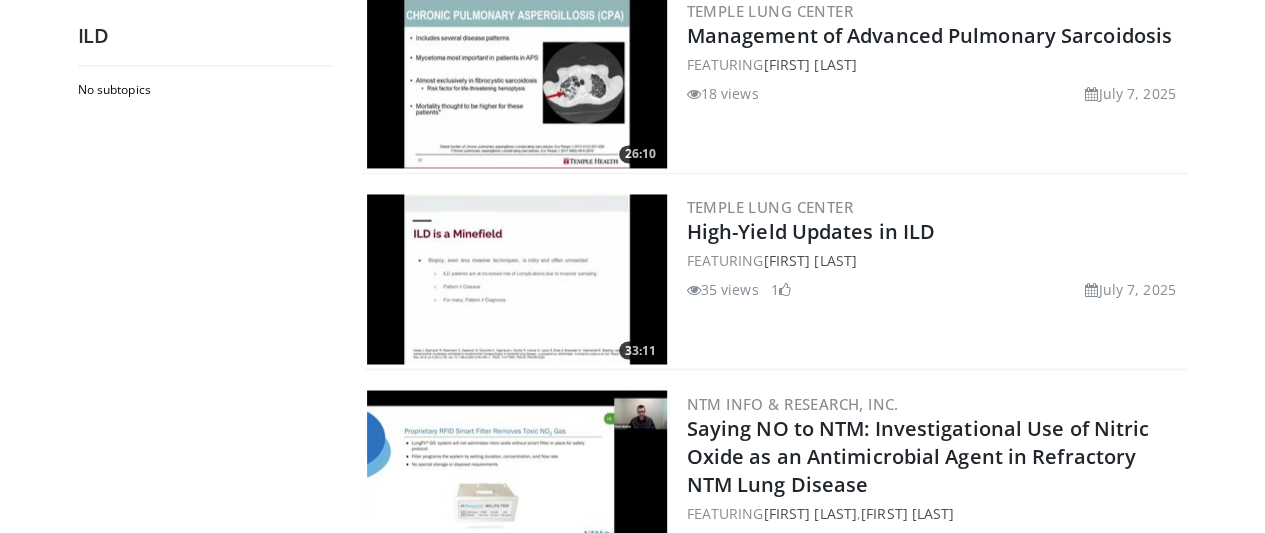 click at bounding box center [517, 279] 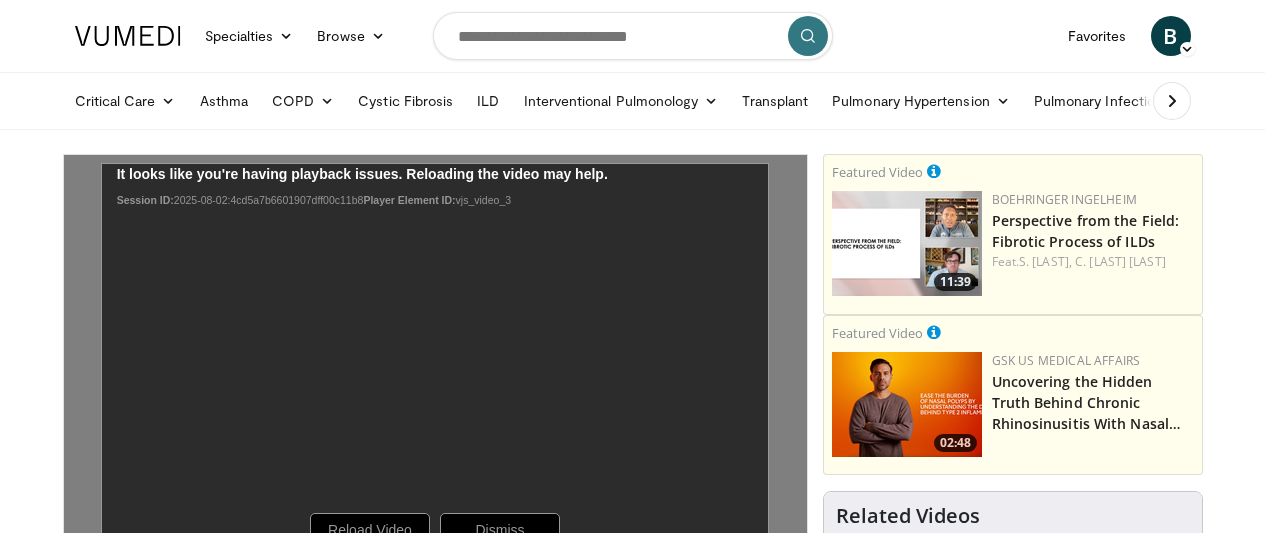 scroll, scrollTop: 0, scrollLeft: 0, axis: both 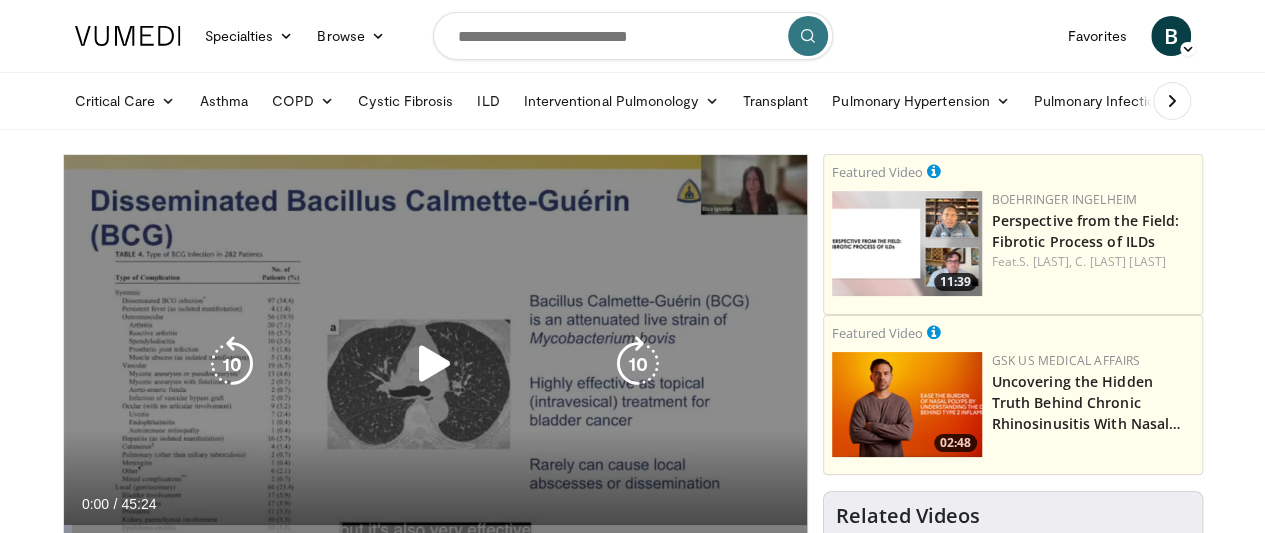 click at bounding box center [435, 364] 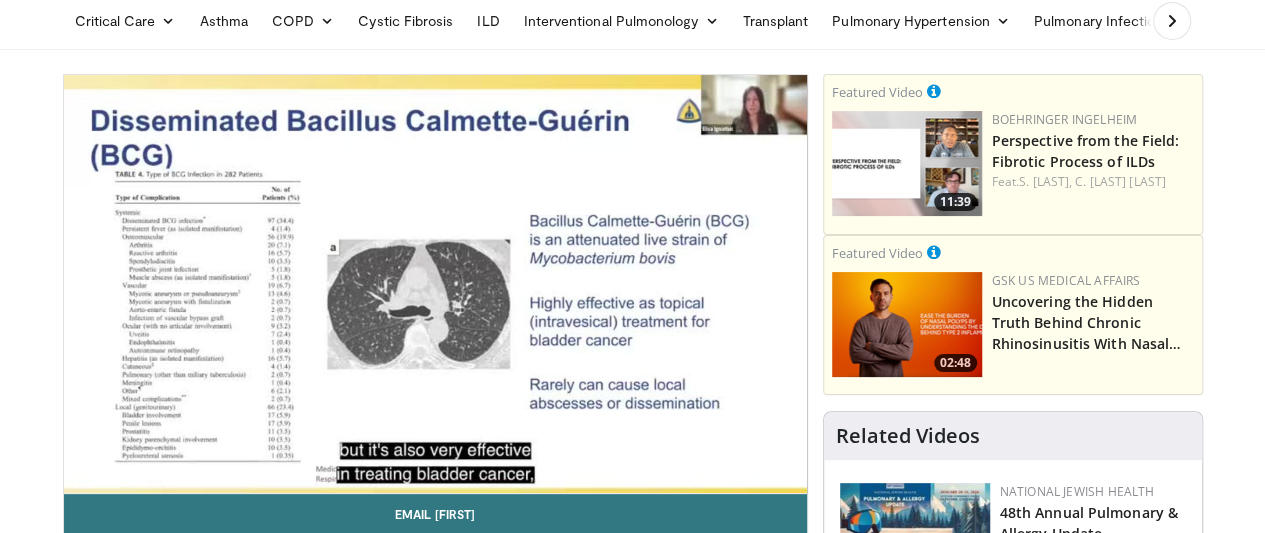 scroll, scrollTop: 120, scrollLeft: 0, axis: vertical 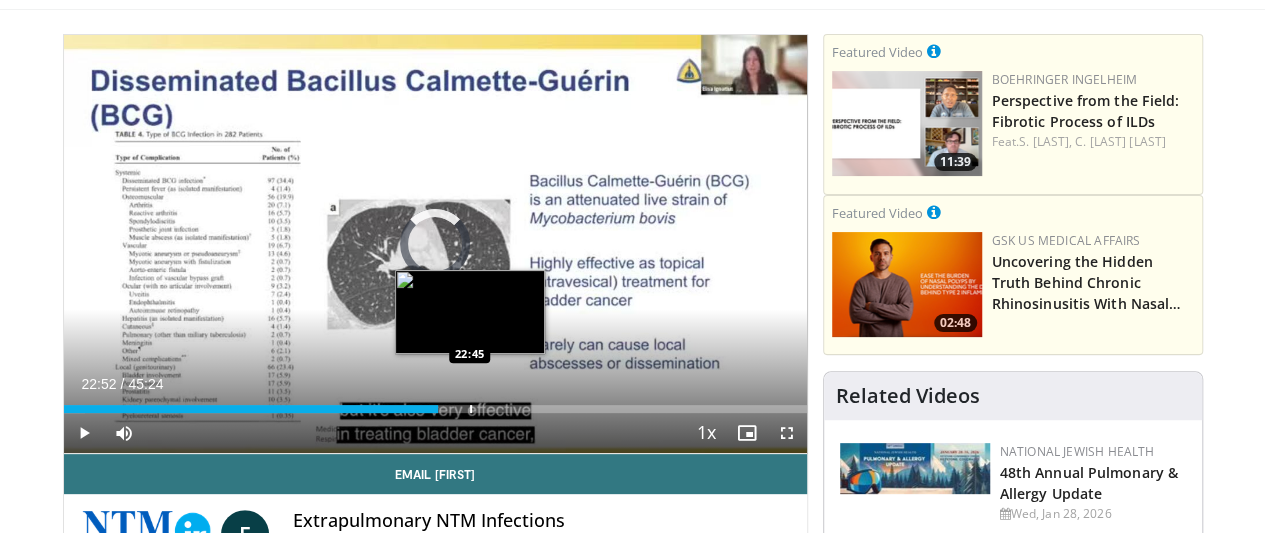 click on "Loaded :  2.93% 00:23 22:45" at bounding box center (435, 403) 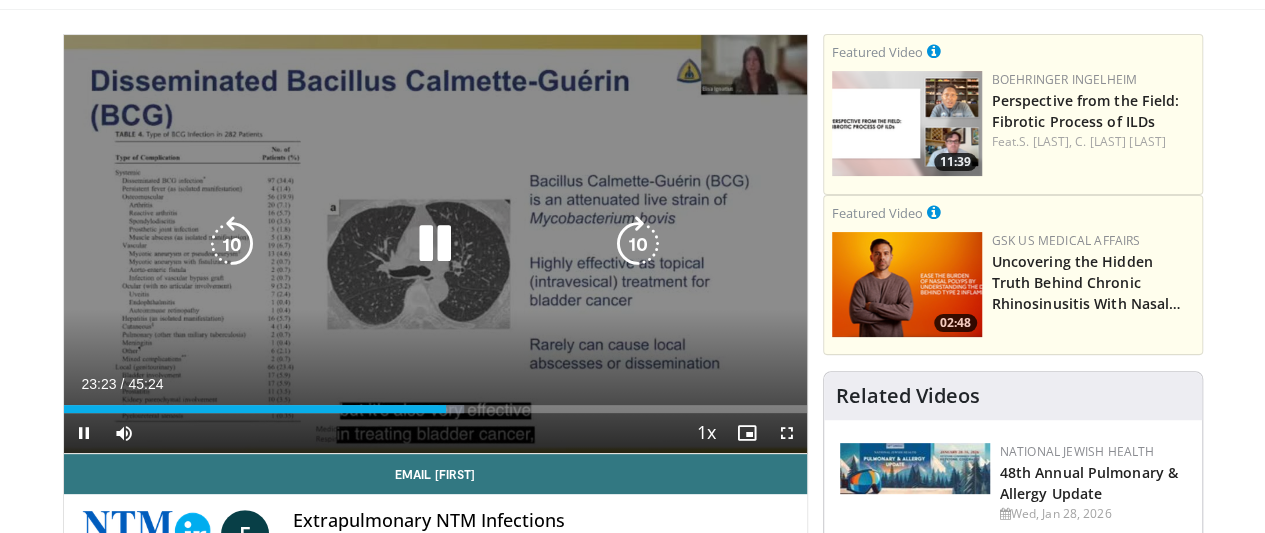 click on "10 seconds
Tap to unmute" at bounding box center (435, 244) 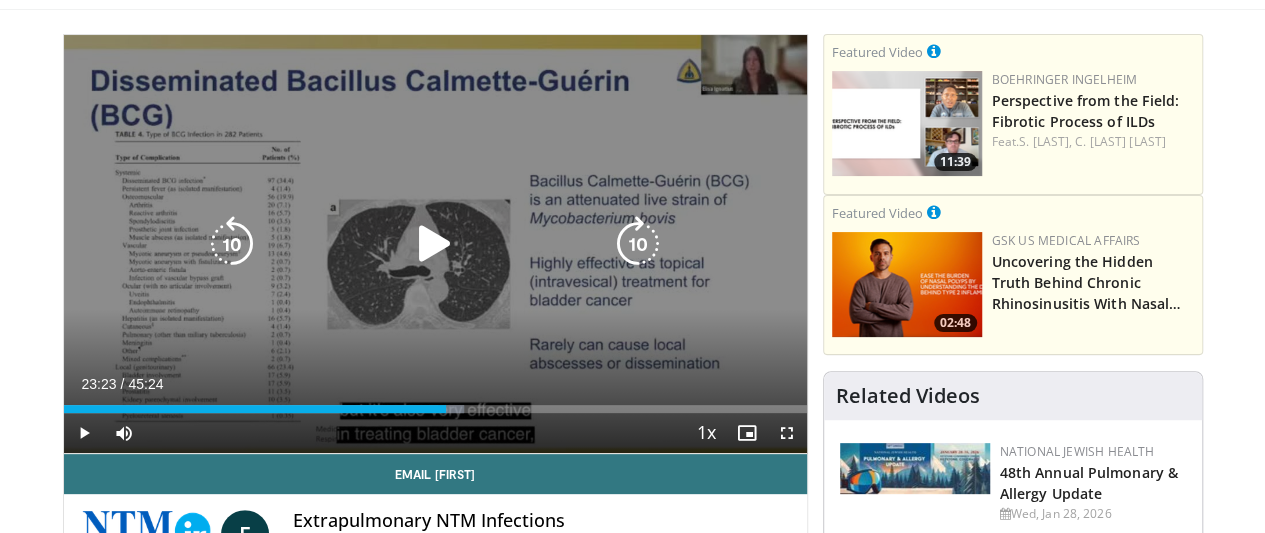 click on "10 seconds
Tap to unmute" at bounding box center (435, 244) 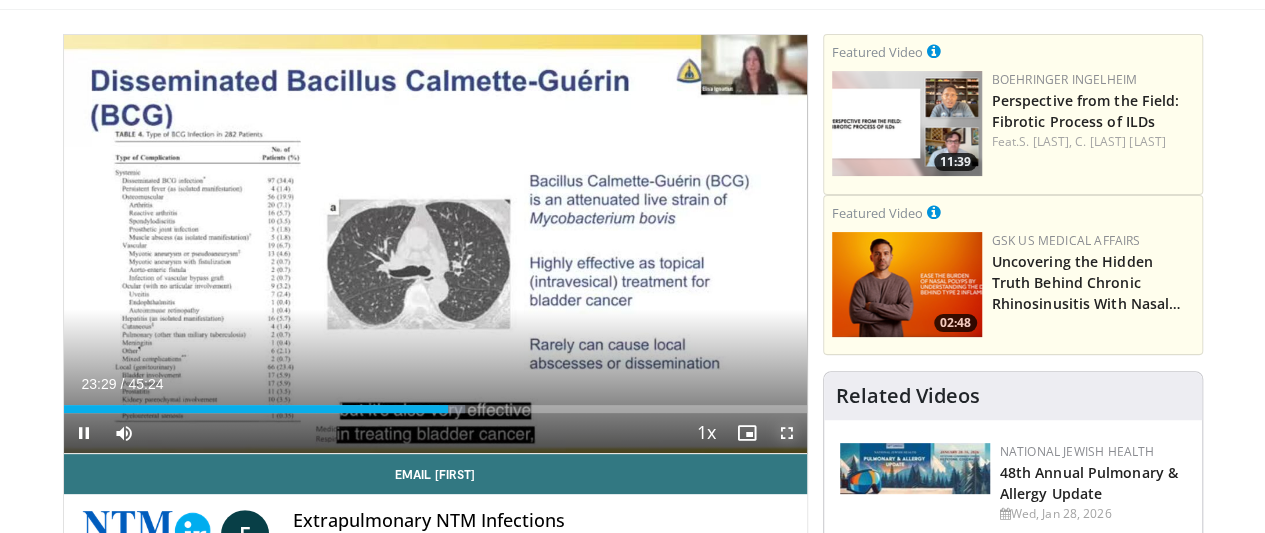click at bounding box center (787, 433) 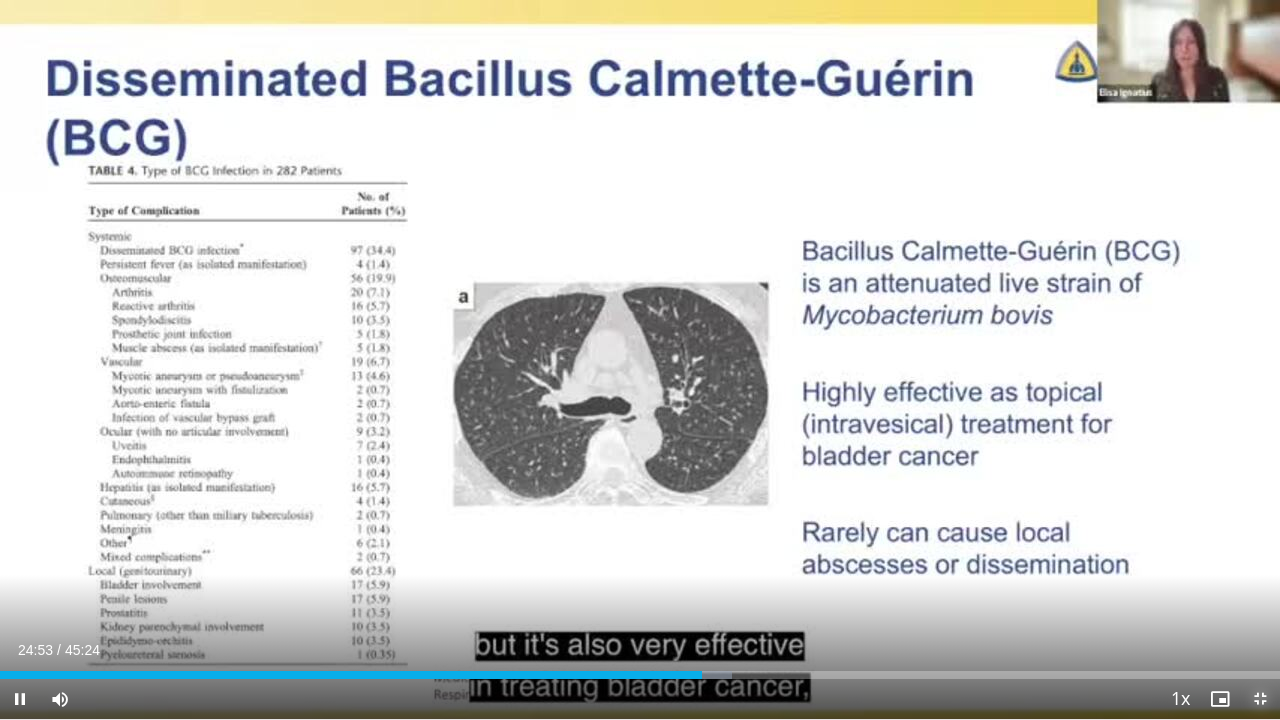 click at bounding box center [1260, 699] 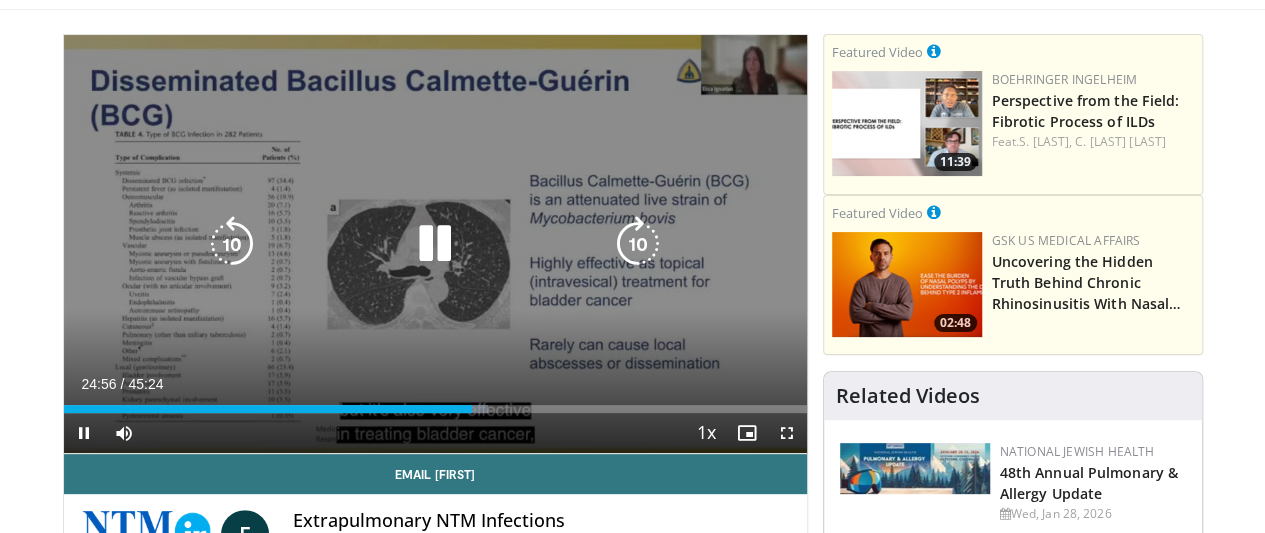 click at bounding box center (435, 244) 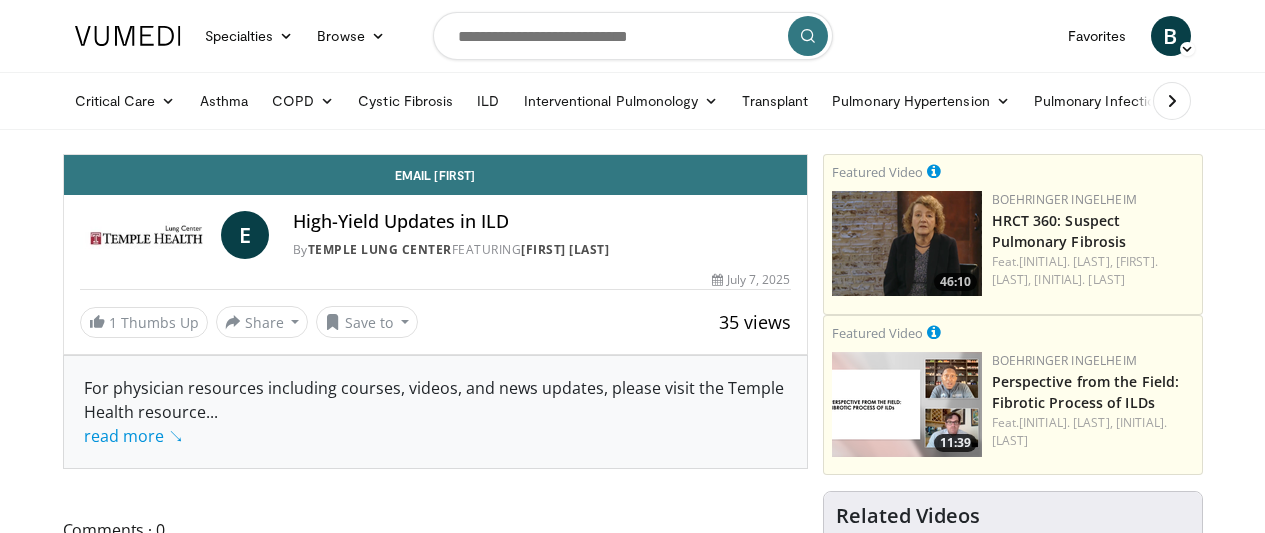 scroll, scrollTop: 0, scrollLeft: 0, axis: both 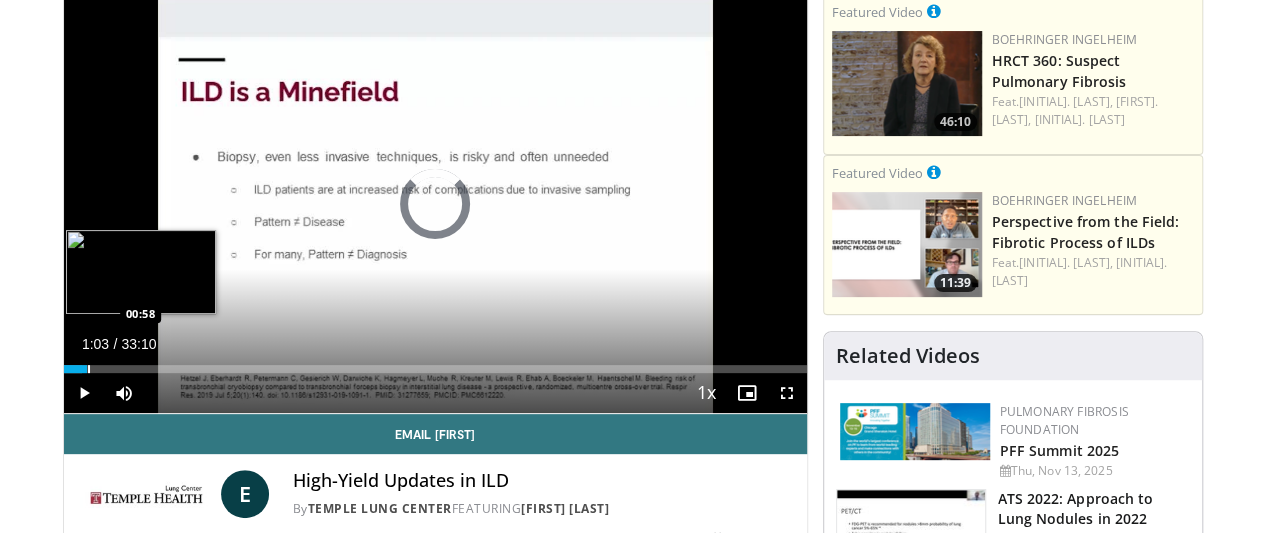 click at bounding box center [89, 369] 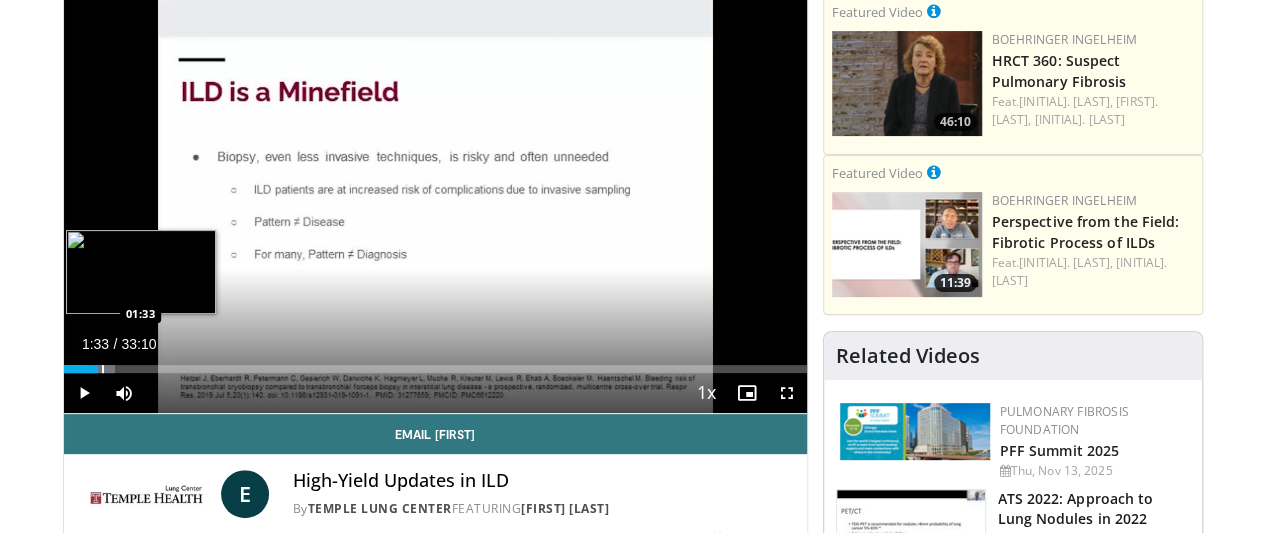 click on "Loaded :  6.98% 01:33 01:33" at bounding box center [435, 363] 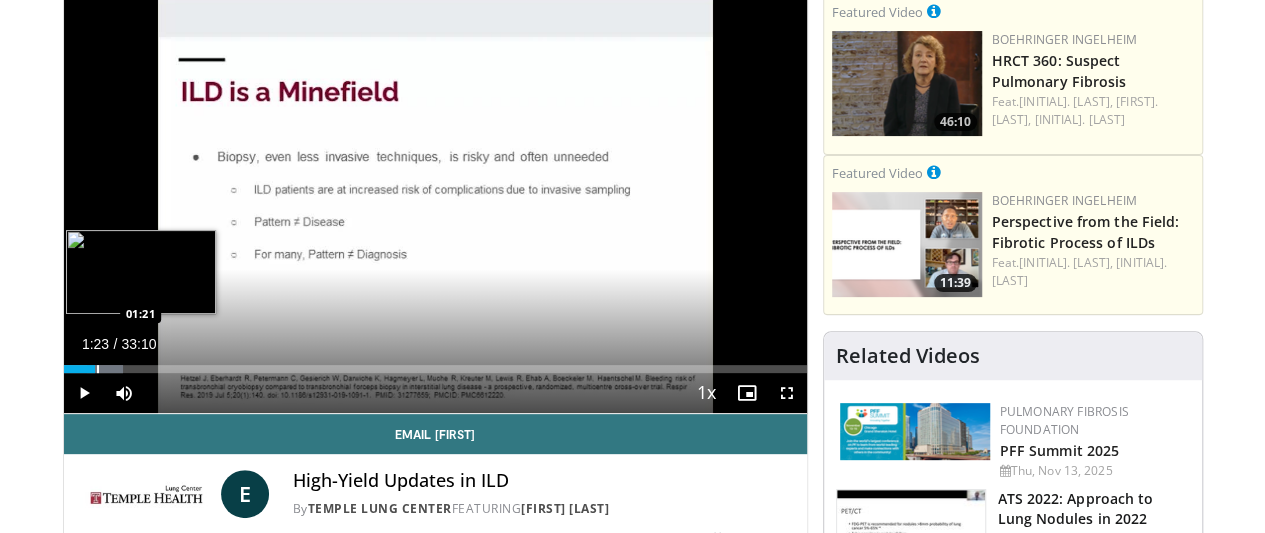 click at bounding box center [98, 369] 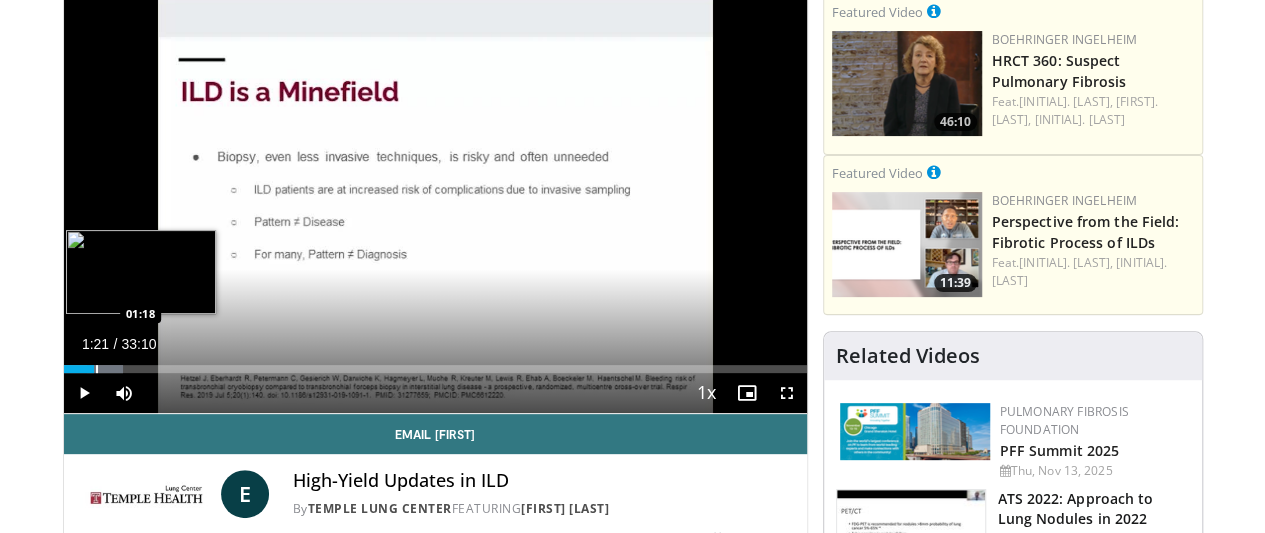 click at bounding box center [97, 369] 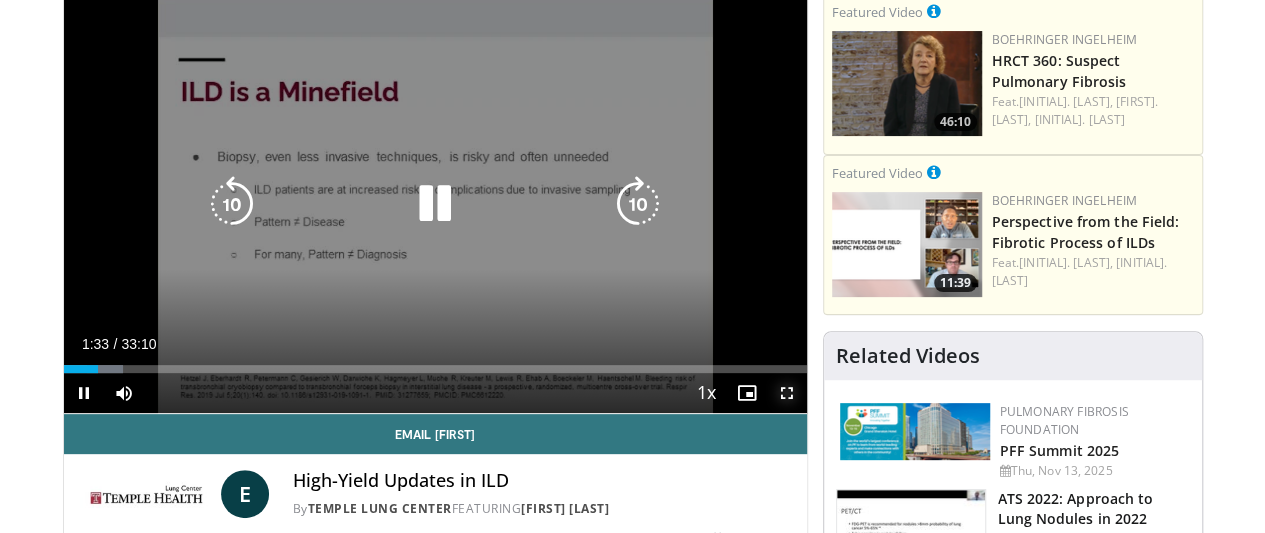 click at bounding box center (787, 393) 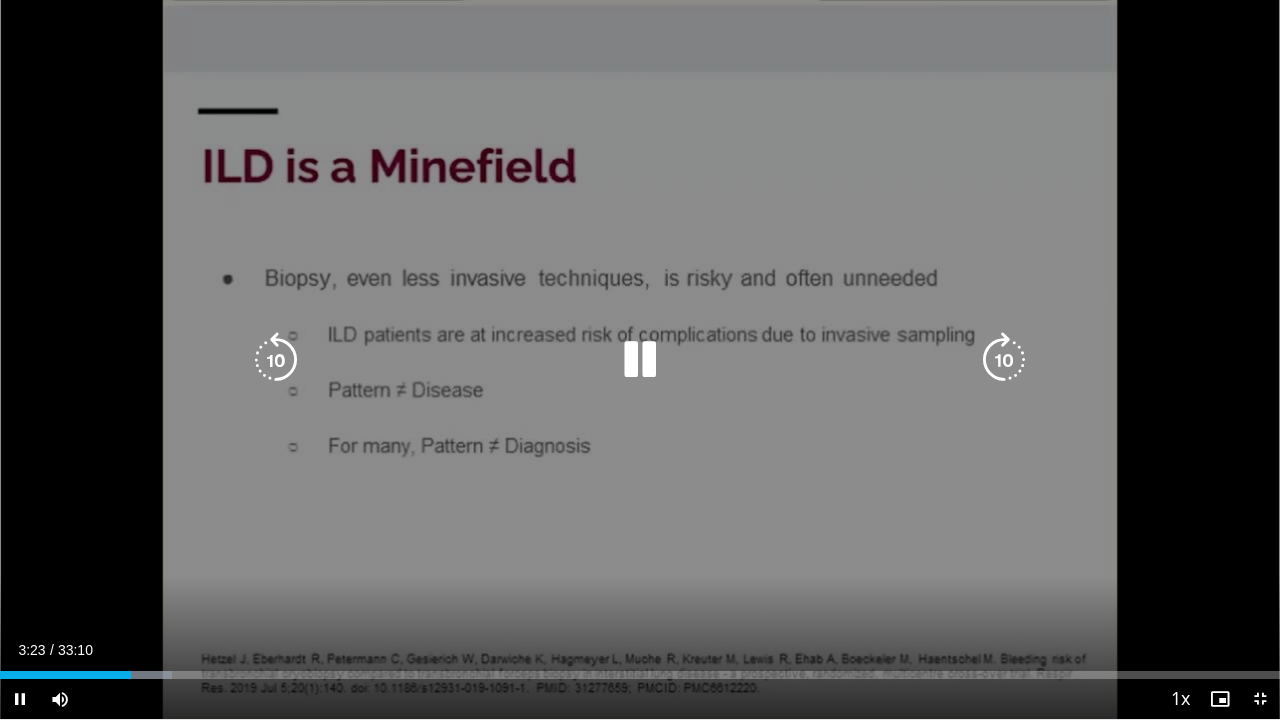 click on "10 seconds
Tap to unmute" at bounding box center [640, 359] 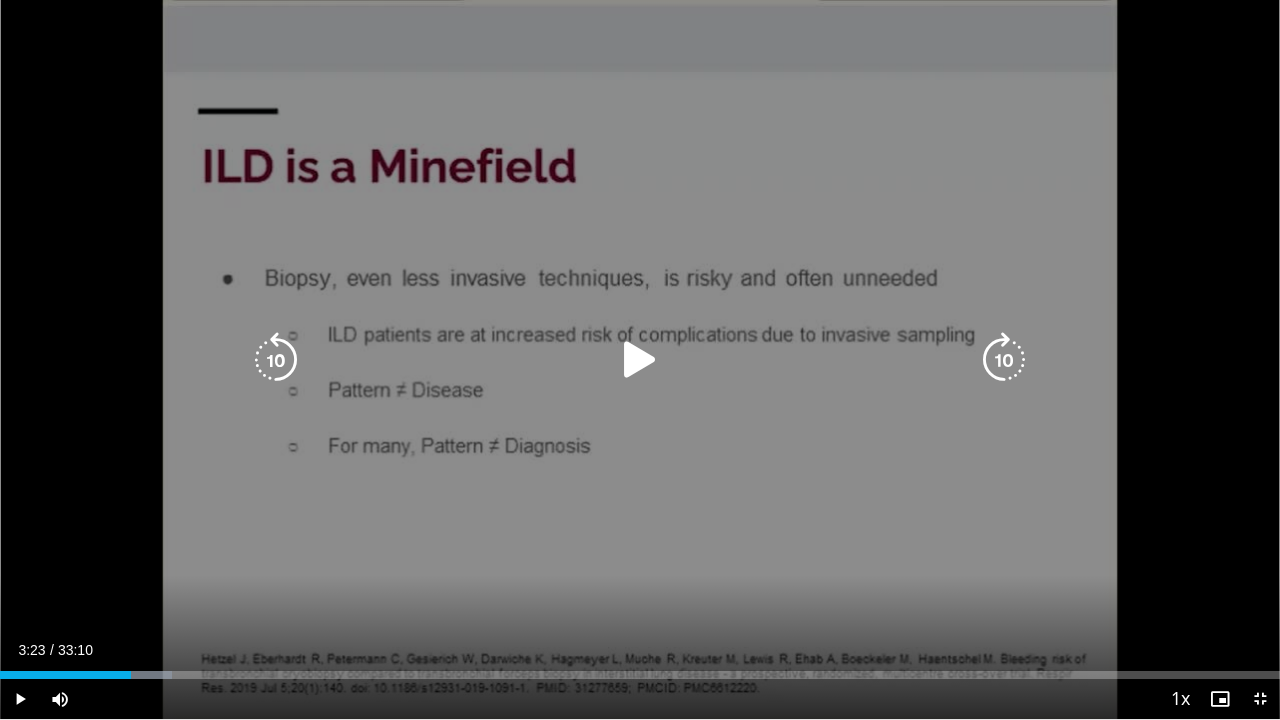 click on "10 seconds
Tap to unmute" at bounding box center (640, 359) 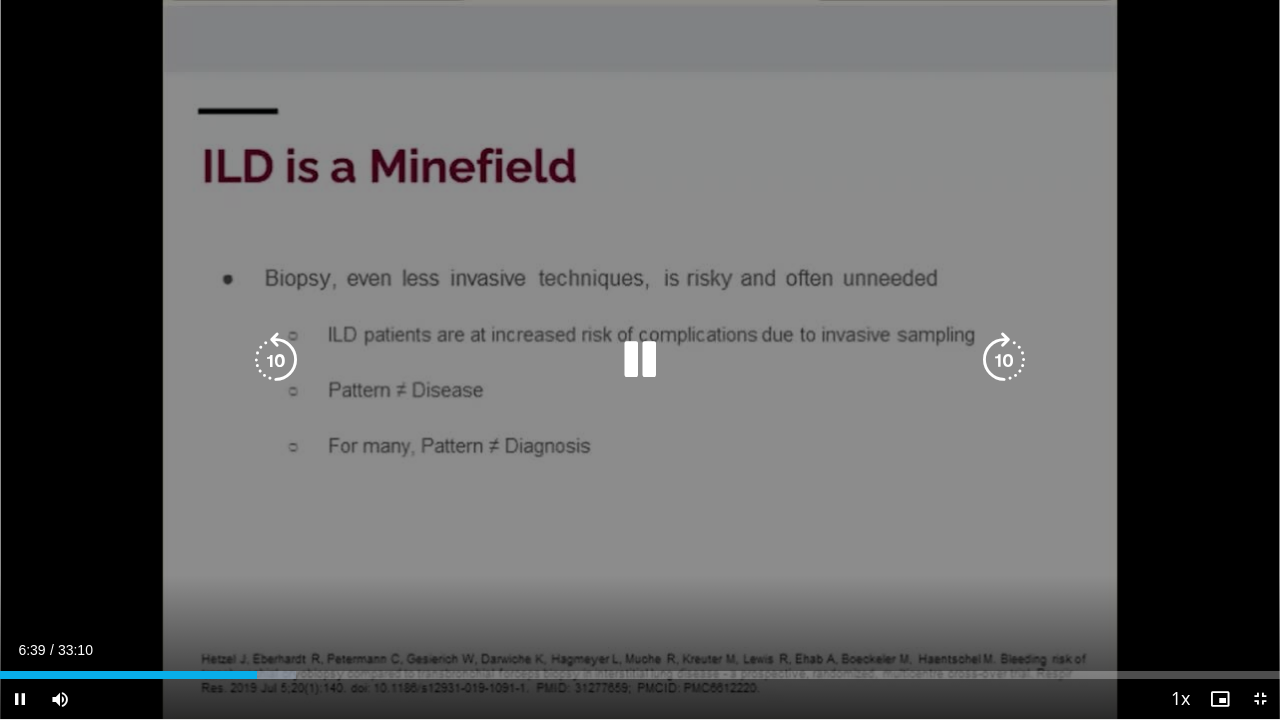 click at bounding box center (640, 360) 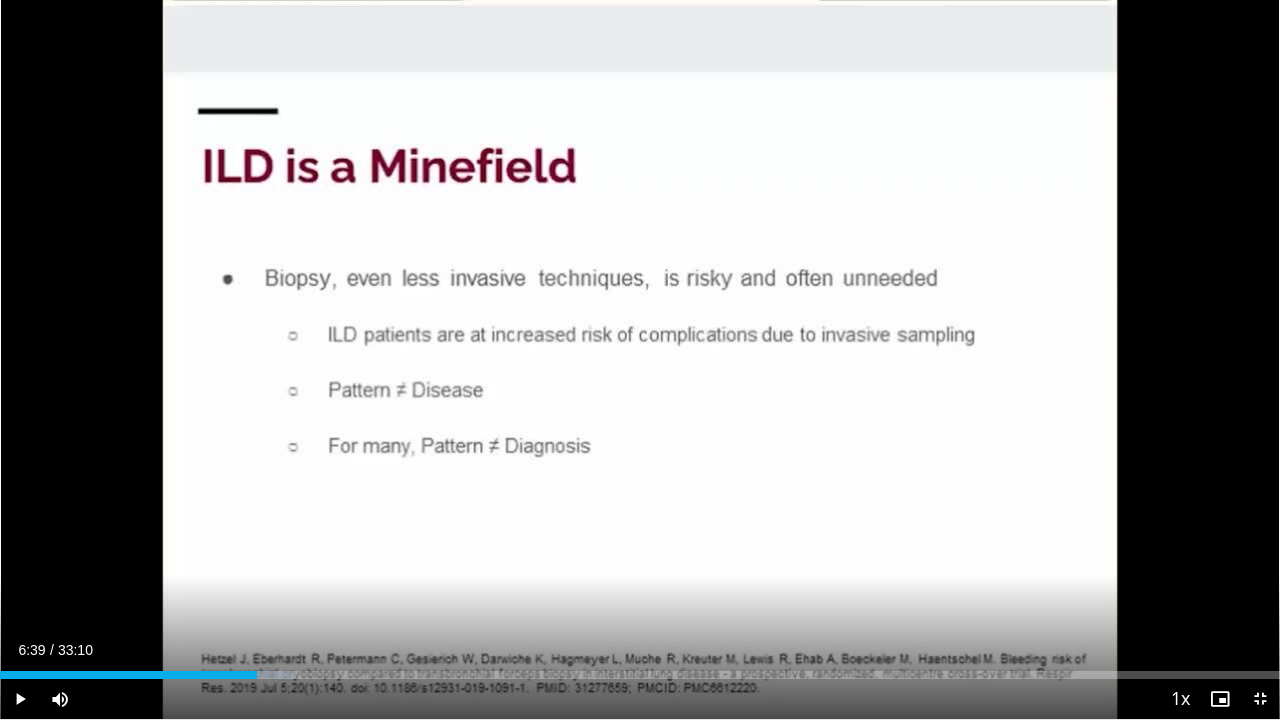 click on "10 seconds
Tap to unmute" at bounding box center [640, 359] 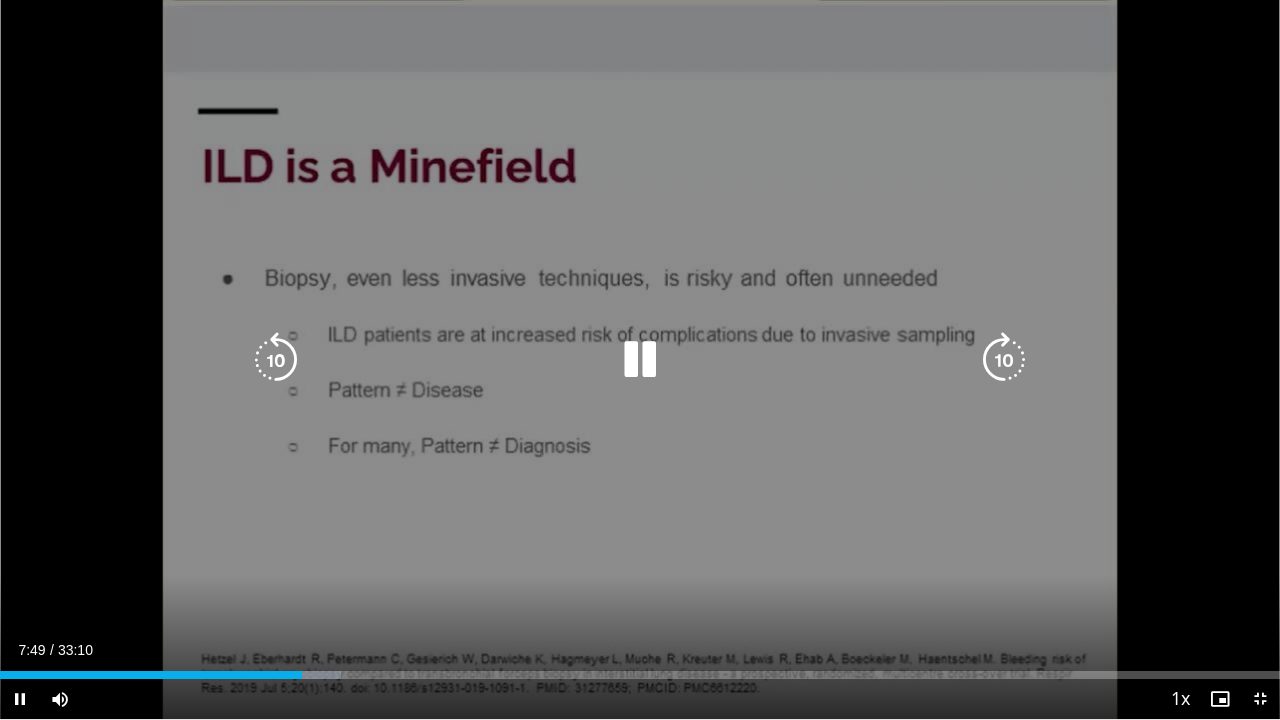 click on "10 seconds
Tap to unmute" at bounding box center (640, 359) 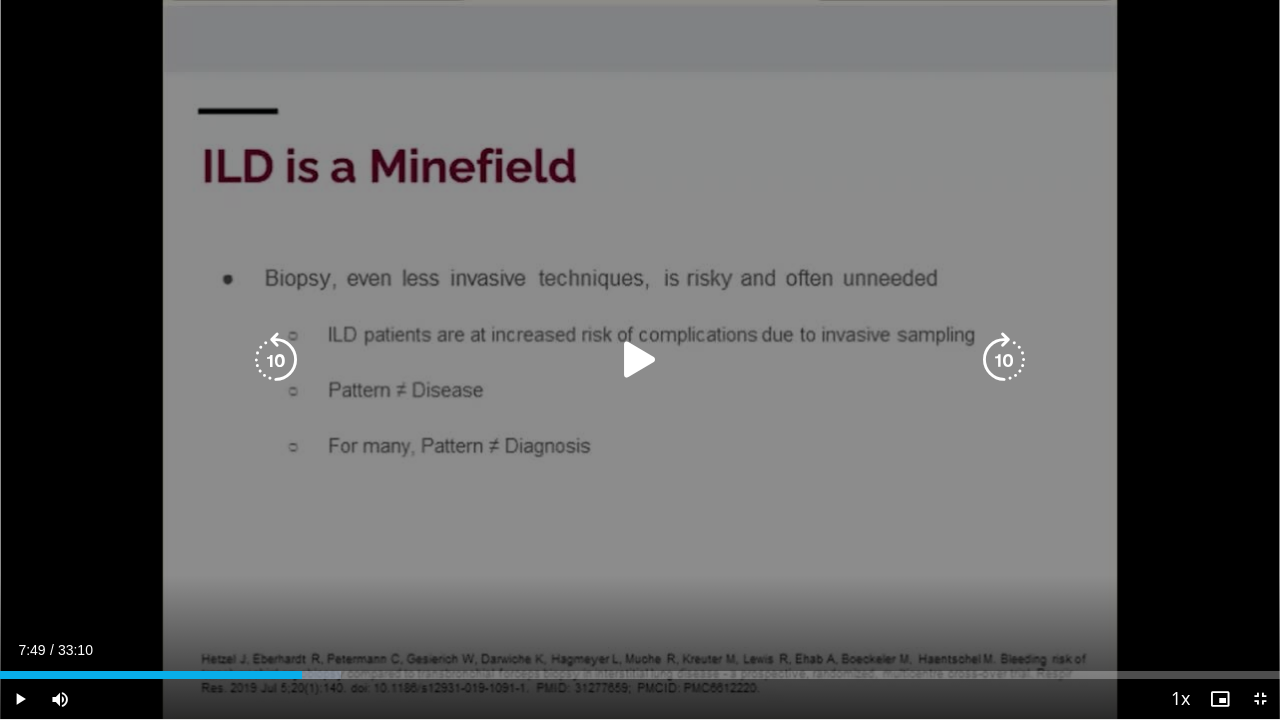 click on "10 seconds
Tap to unmute" at bounding box center (640, 359) 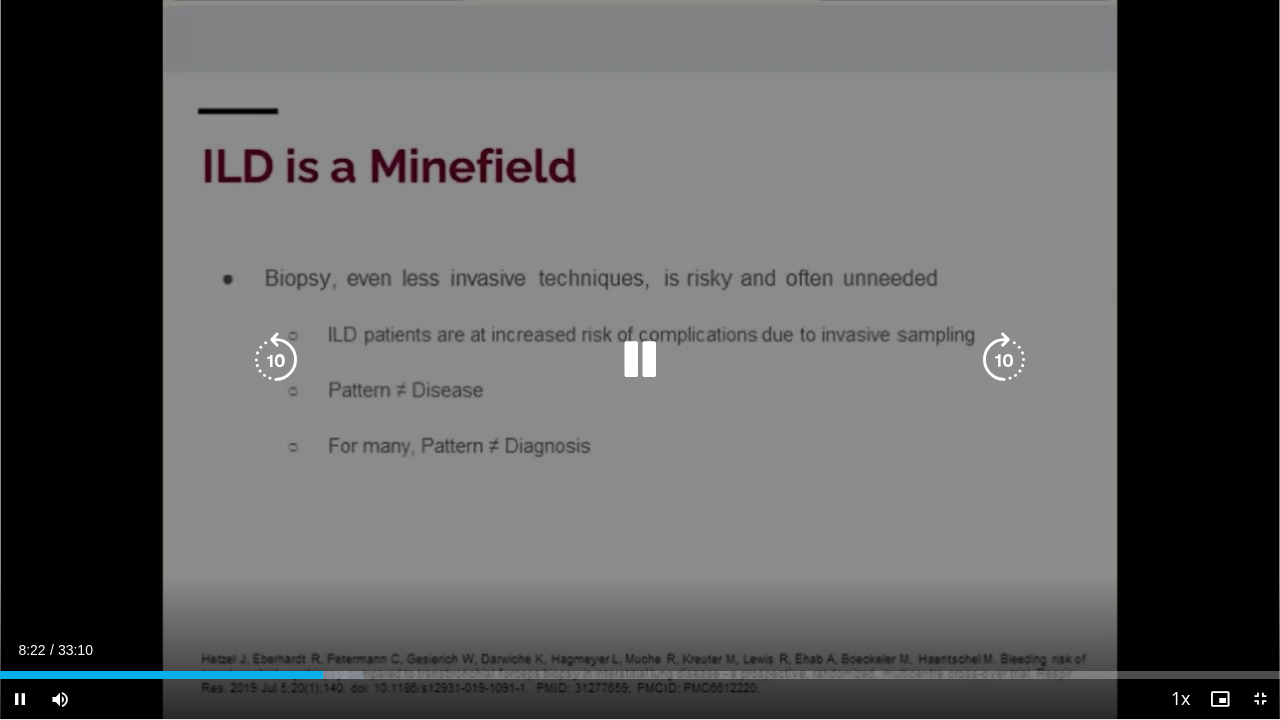 click at bounding box center [640, 360] 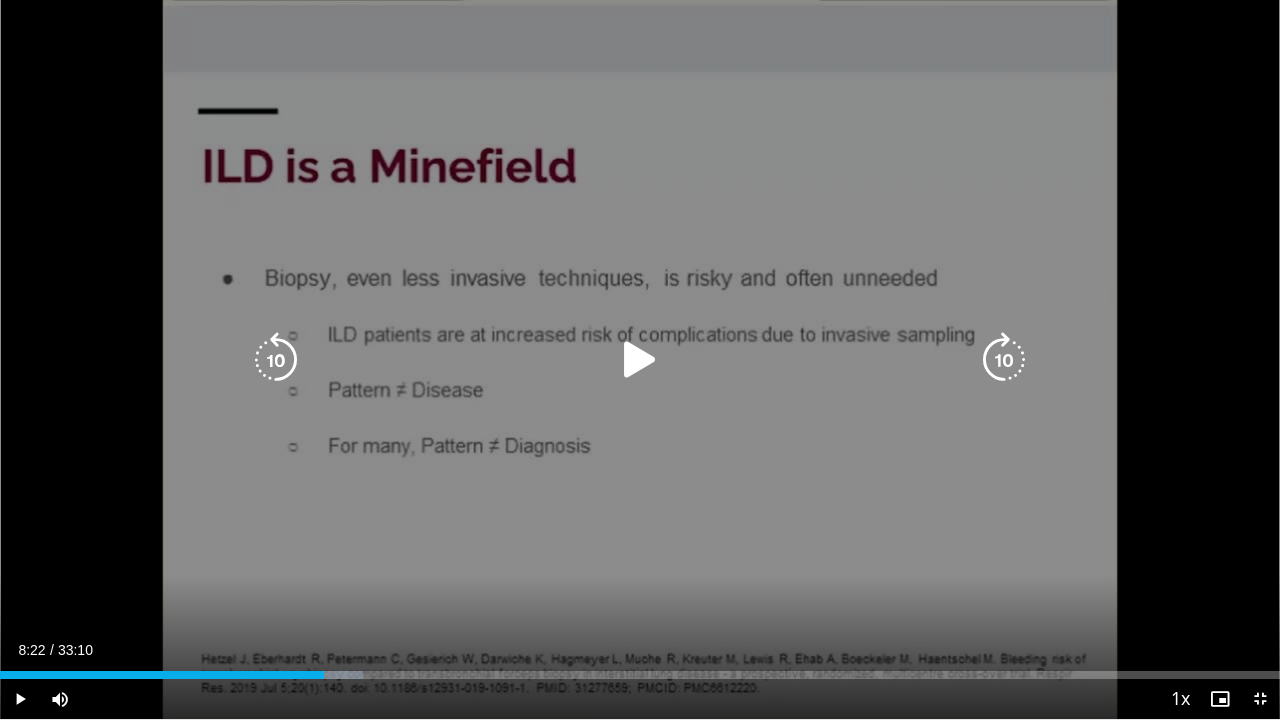 click at bounding box center [640, 360] 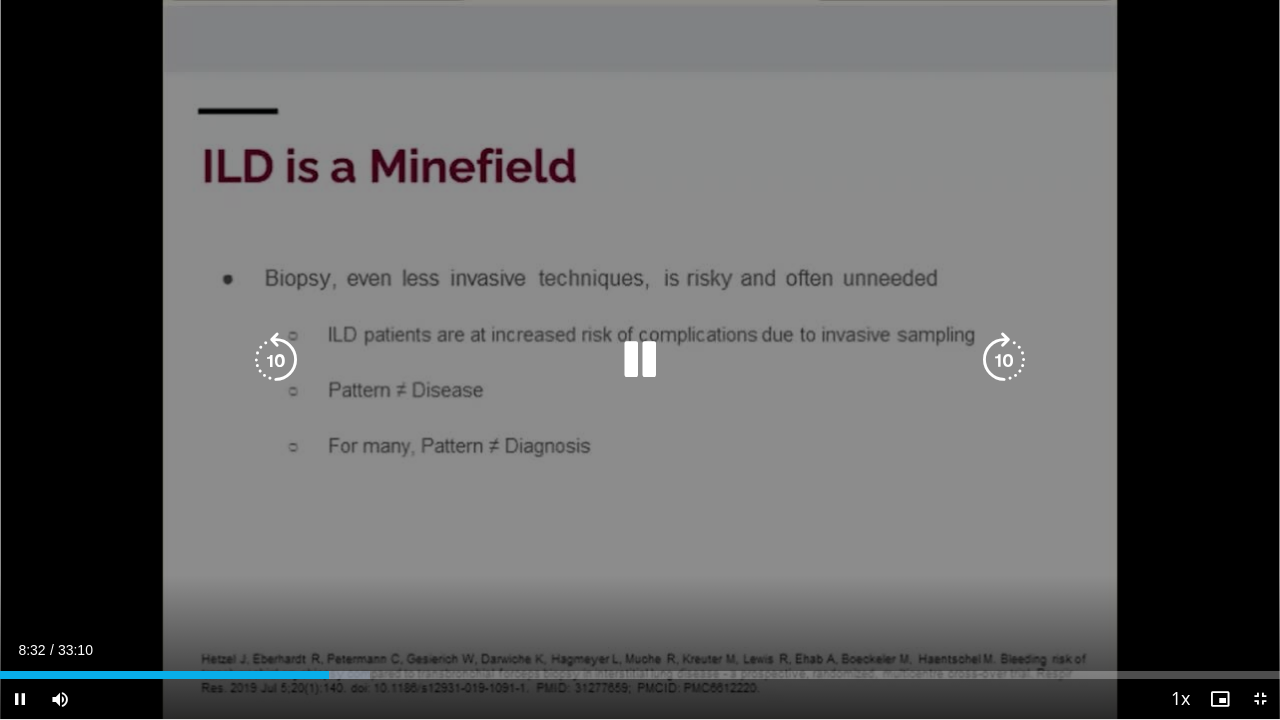 click on "10 seconds
Tap to unmute" at bounding box center (640, 359) 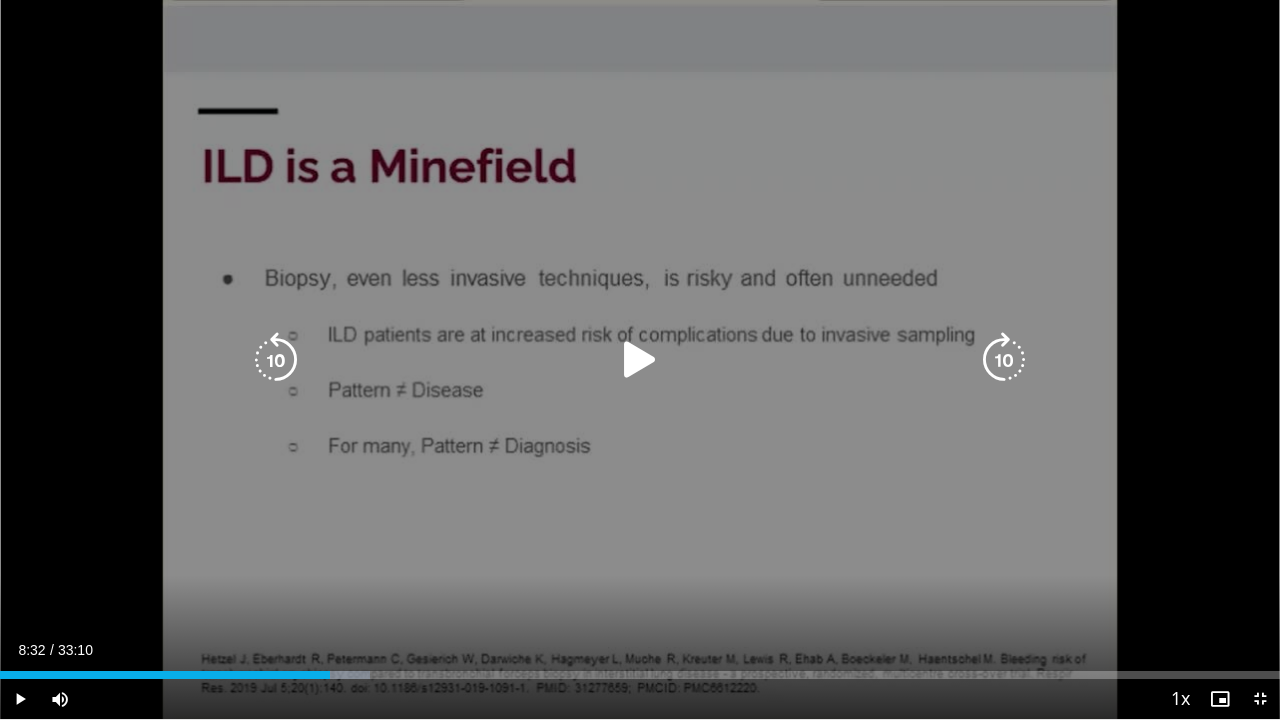 click at bounding box center (640, 360) 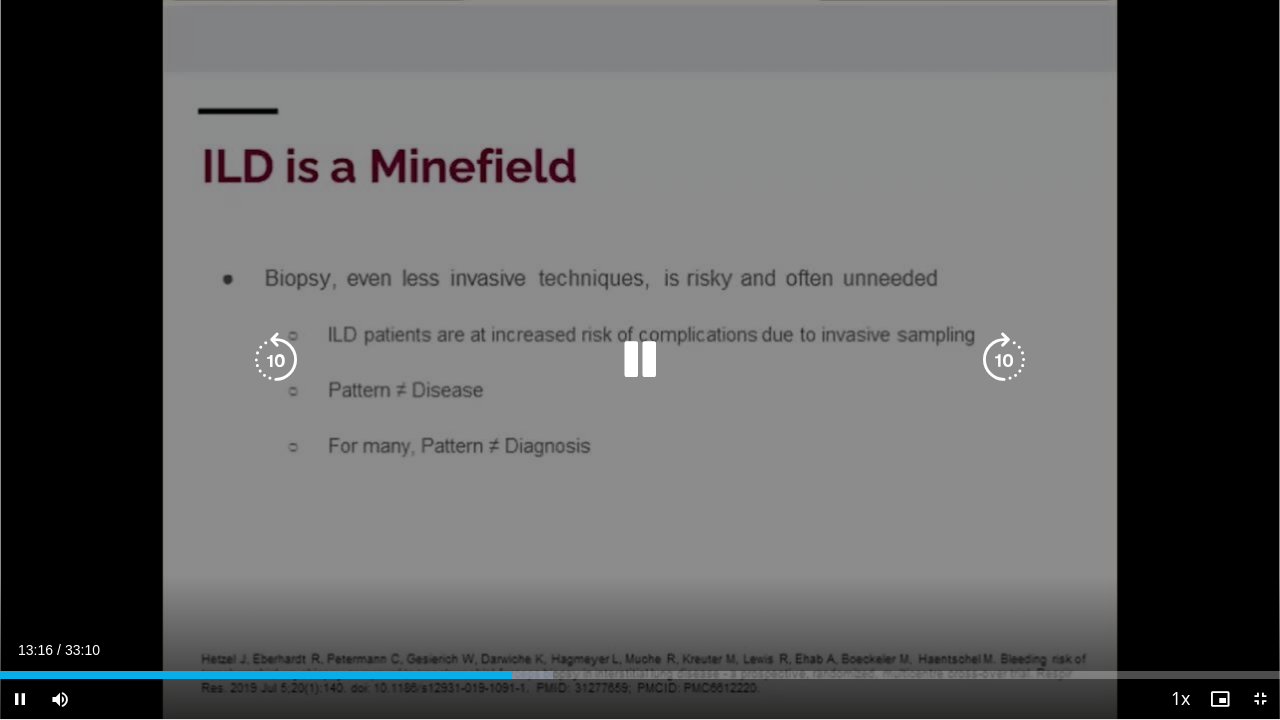 click at bounding box center (640, 360) 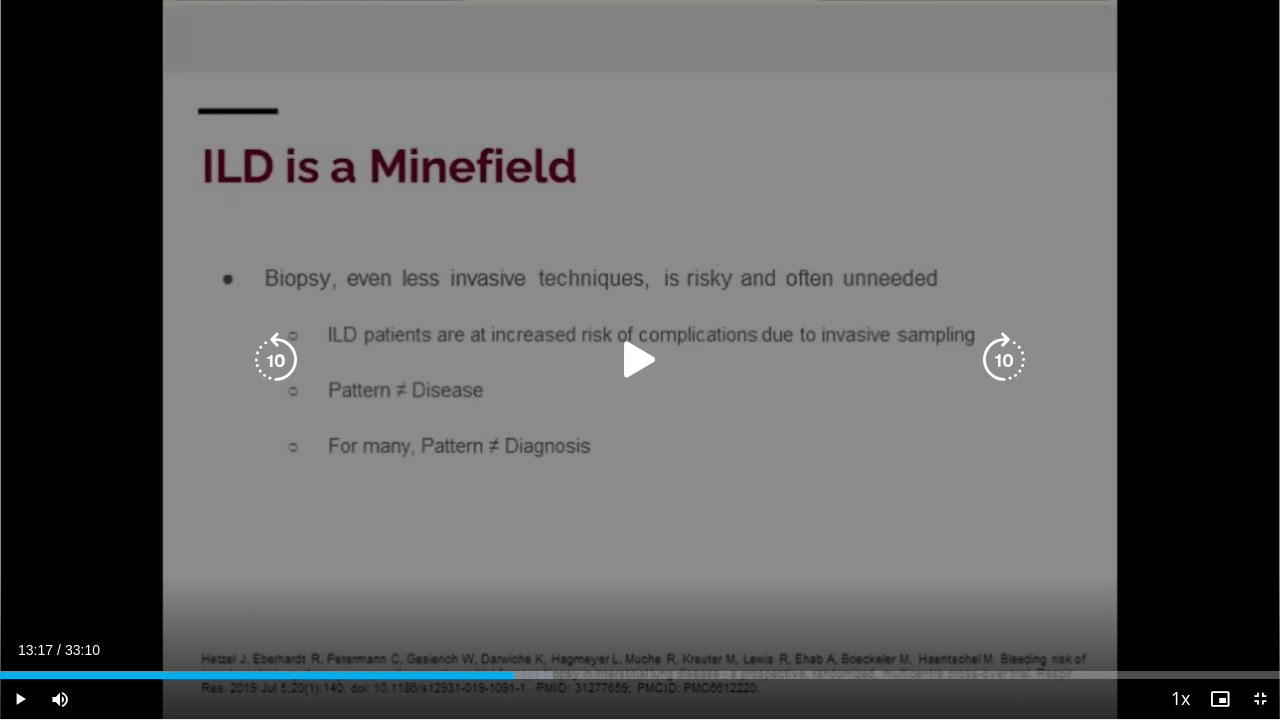 click at bounding box center (640, 360) 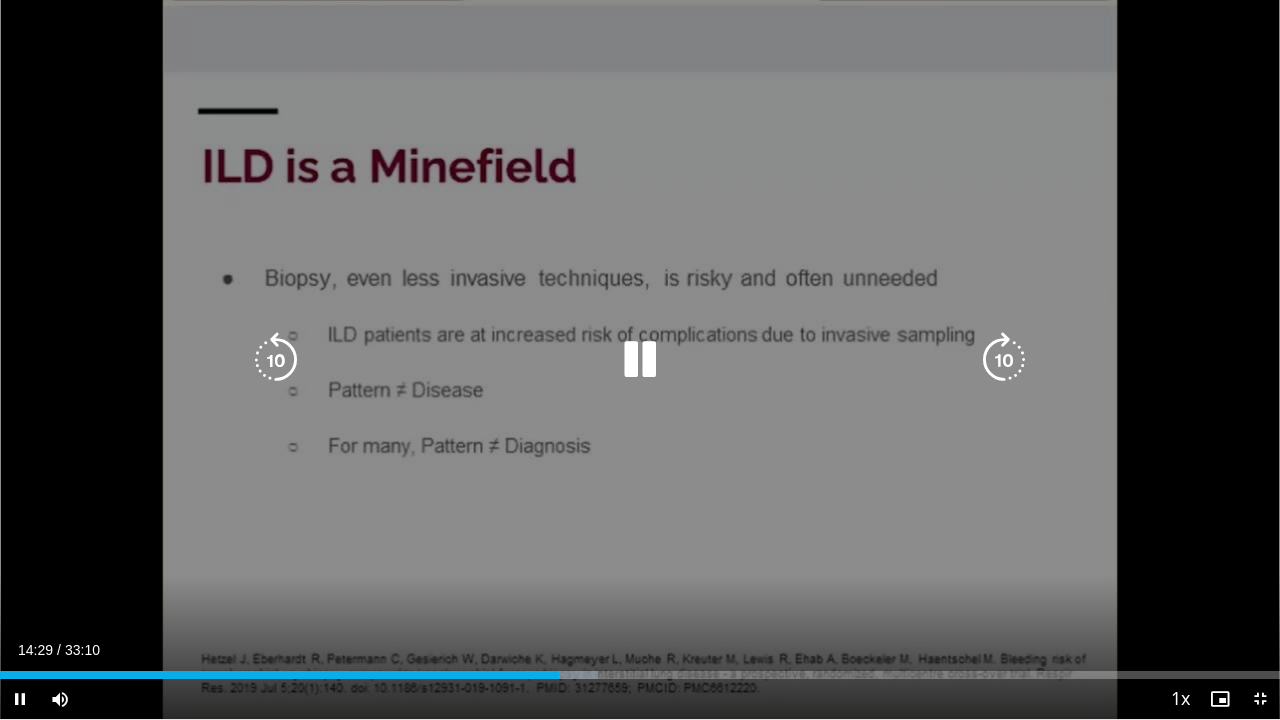 click on "10 seconds
Tap to unmute" at bounding box center [640, 359] 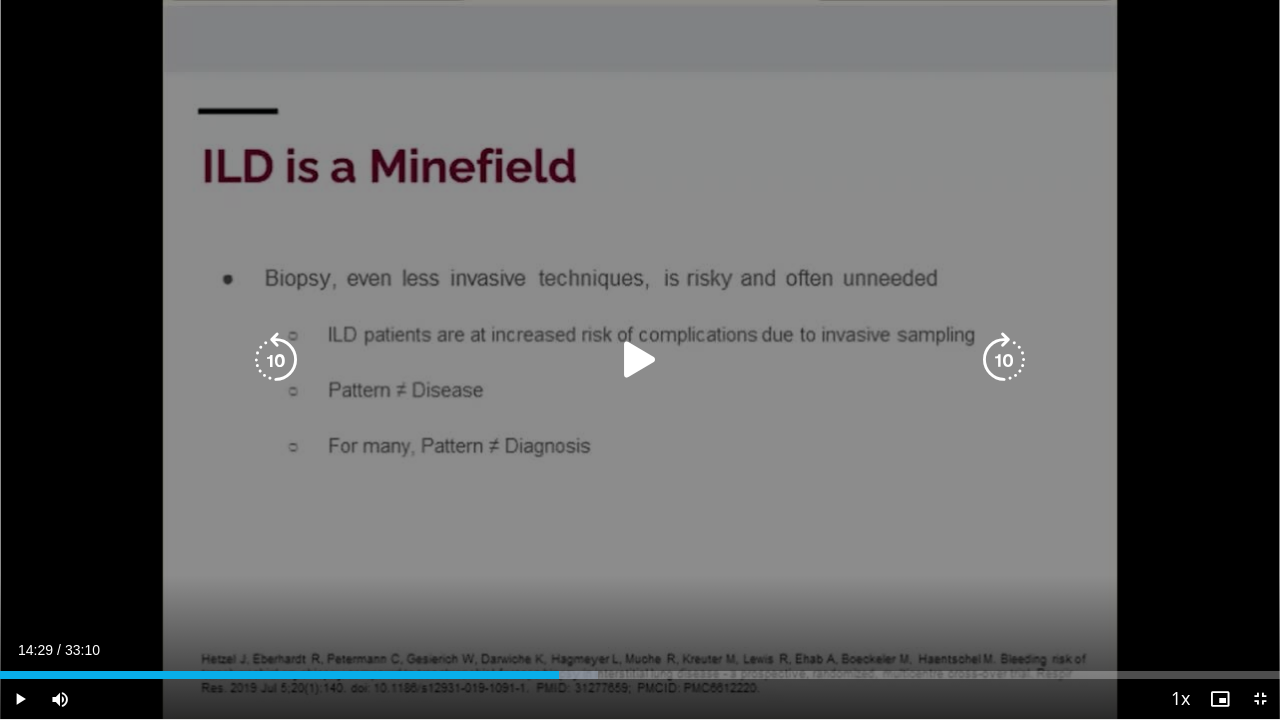 click at bounding box center (640, 360) 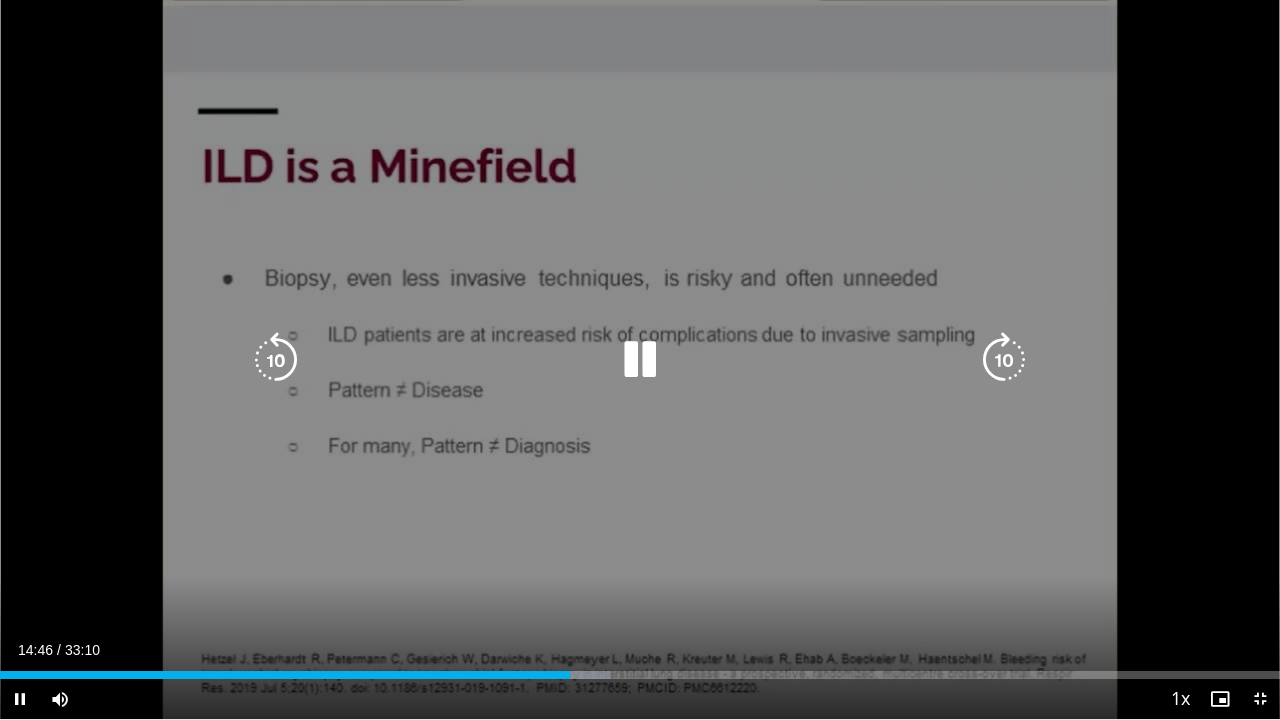 click at bounding box center (640, 360) 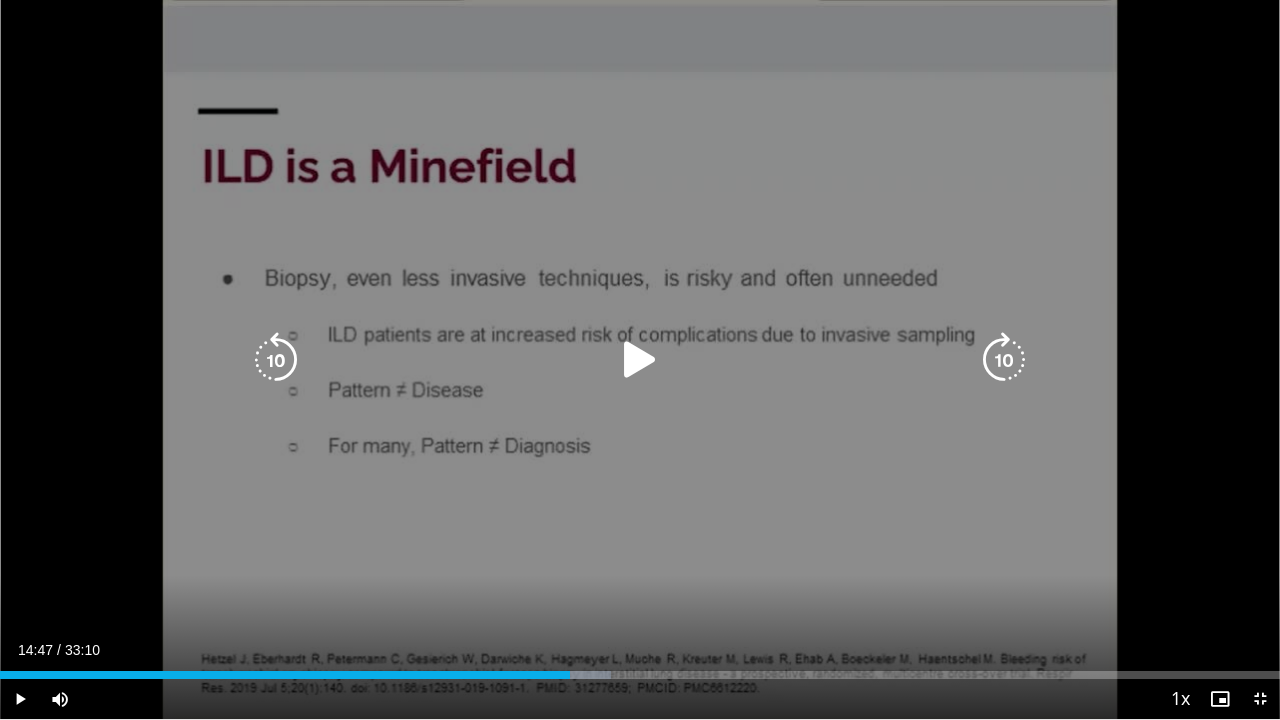 click at bounding box center (640, 360) 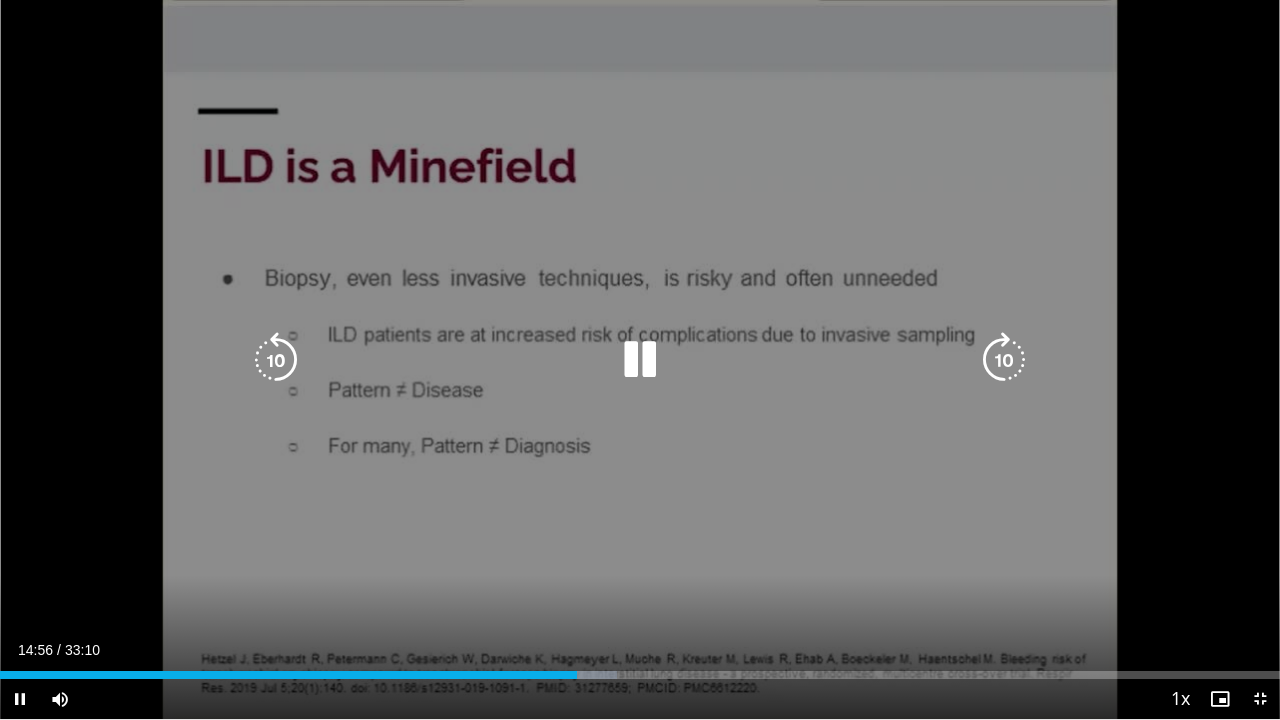 click at bounding box center [640, 360] 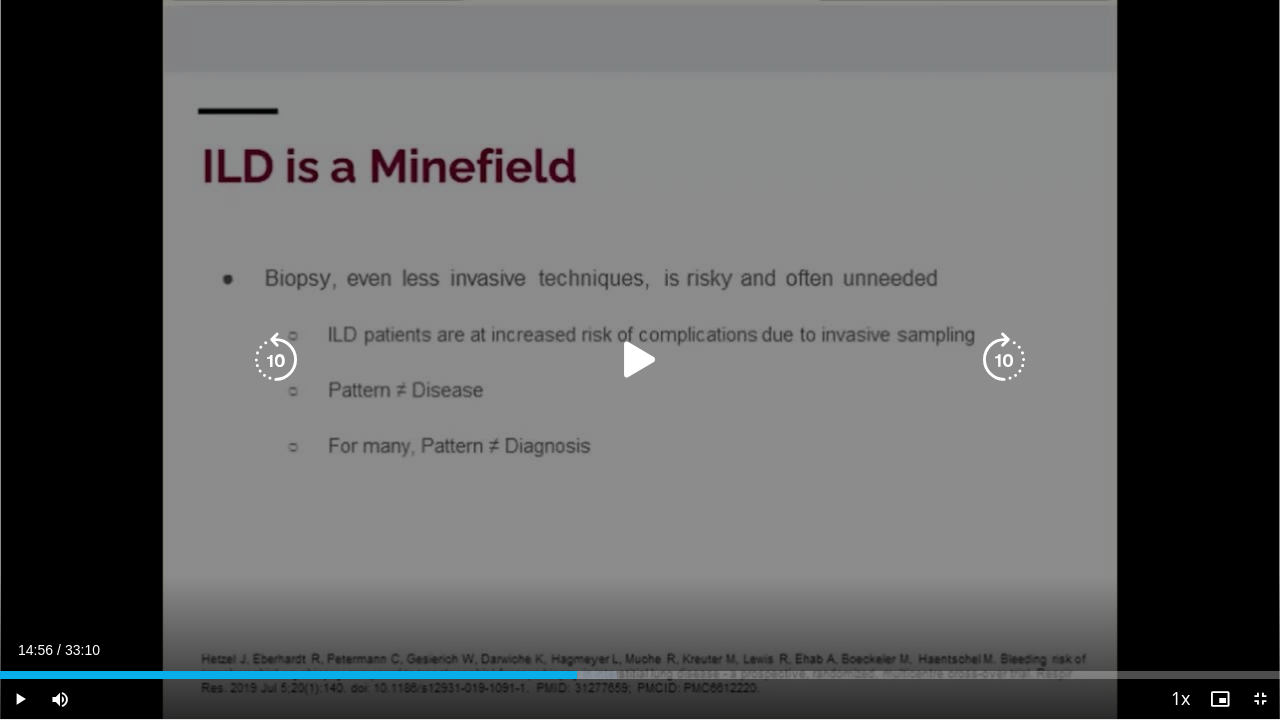 click at bounding box center (640, 360) 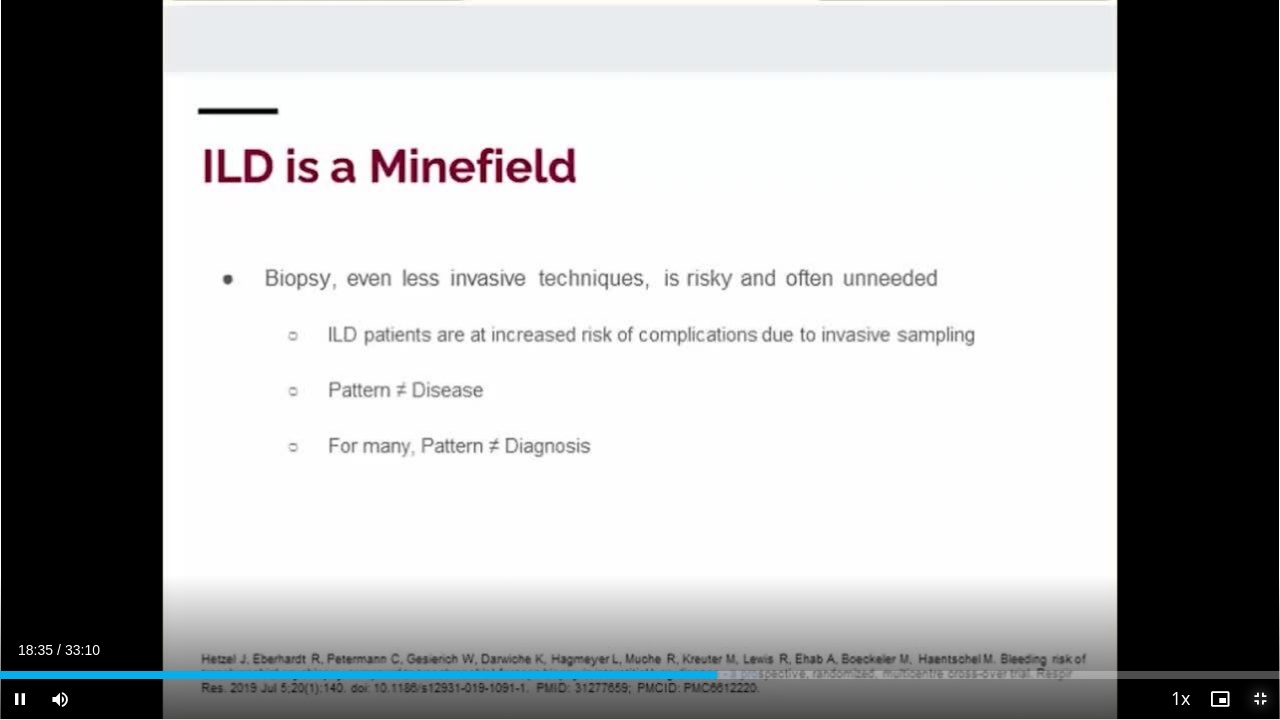 click at bounding box center [1260, 699] 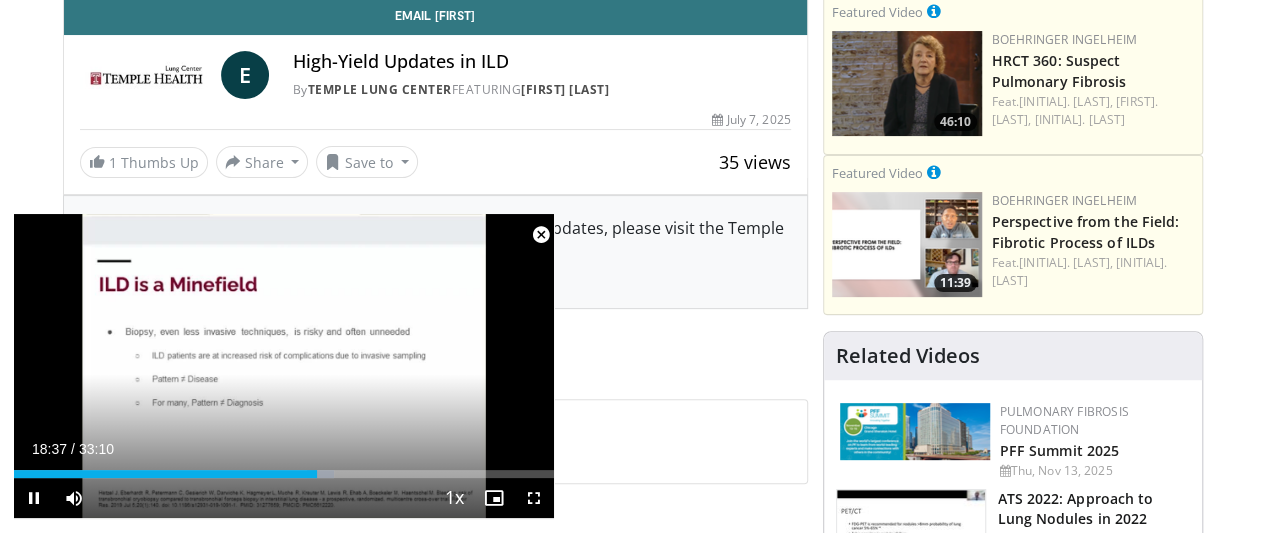 drag, startPoint x: 280, startPoint y: 360, endPoint x: 892, endPoint y: 560, distance: 643.8509 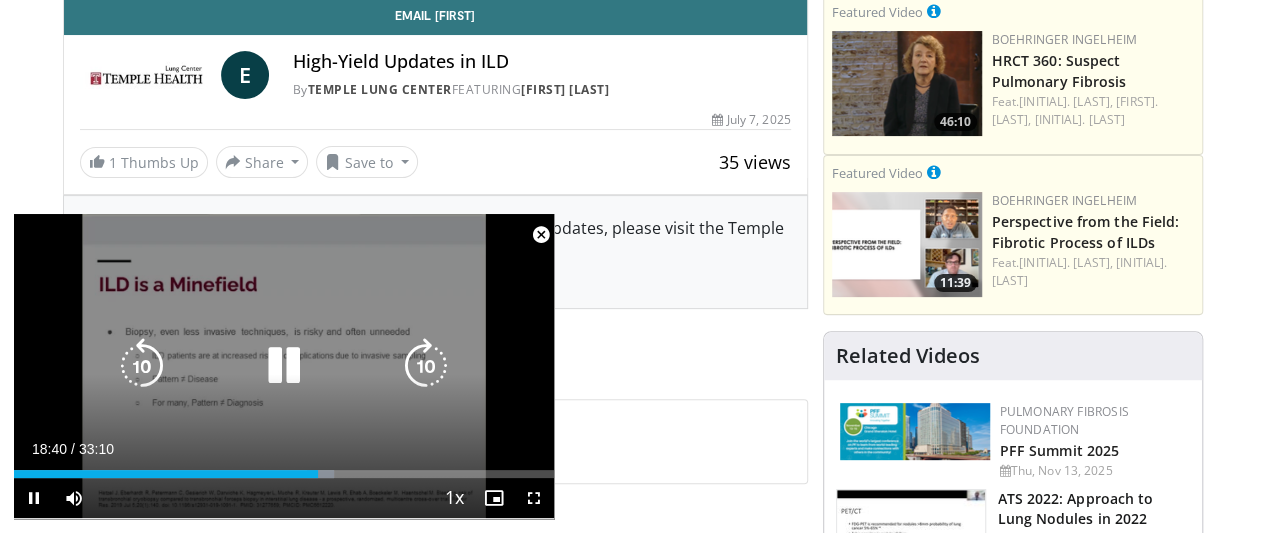 click at bounding box center (284, 366) 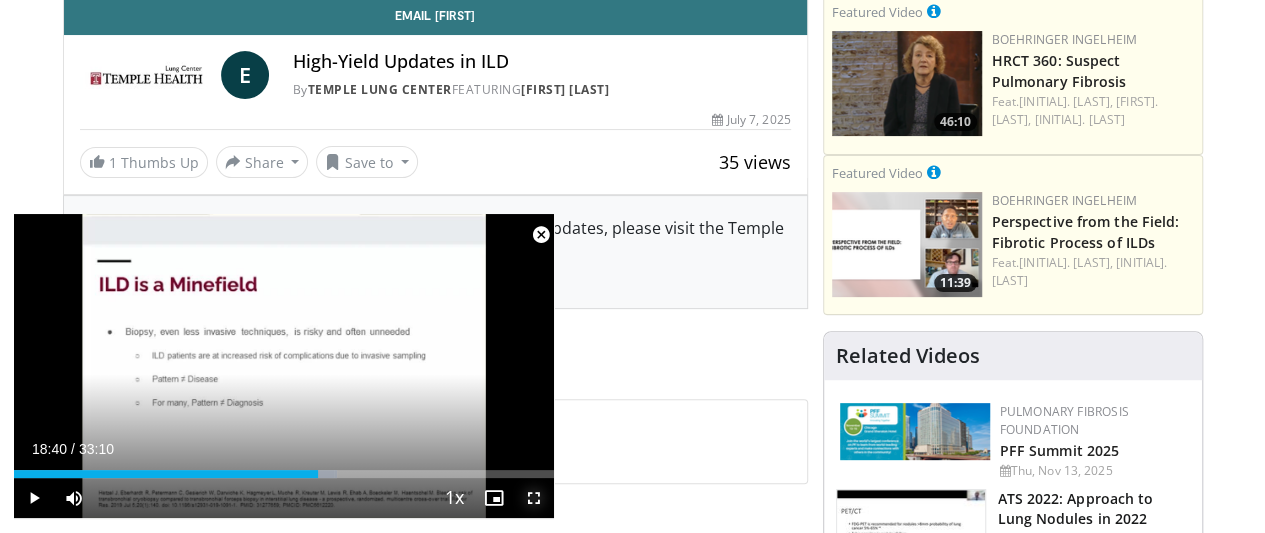 click at bounding box center (534, 498) 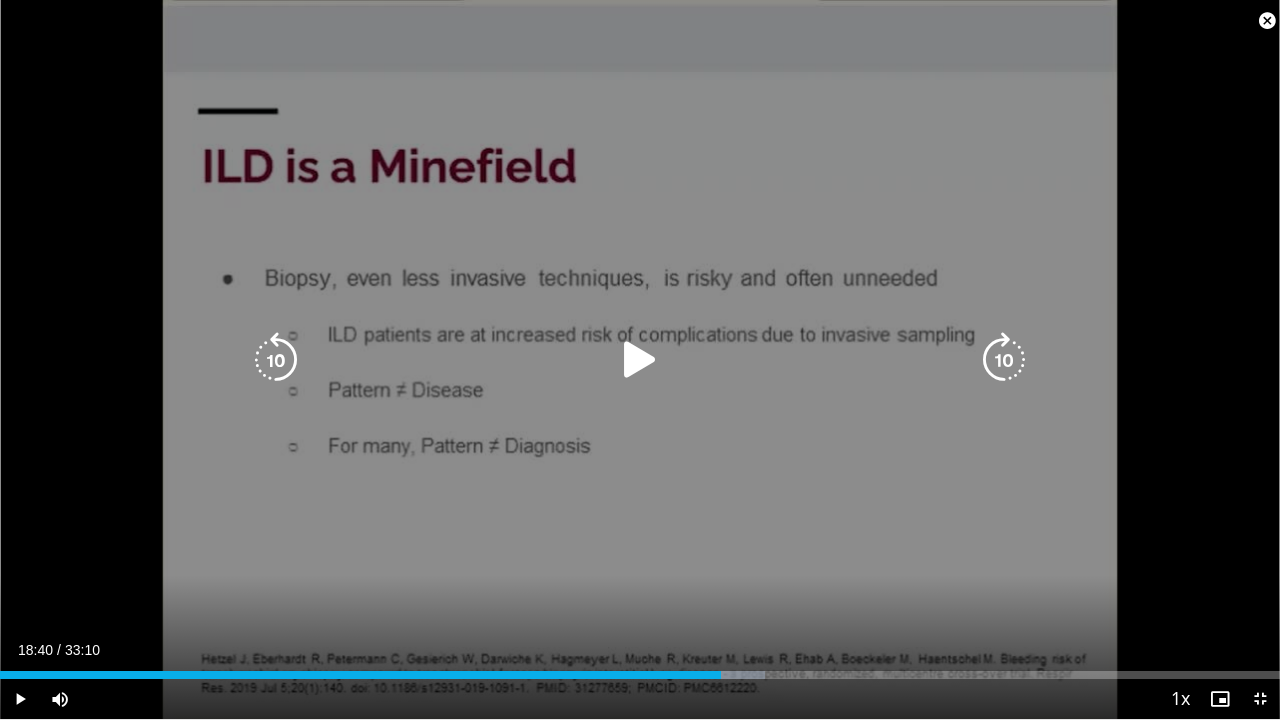click on "10 seconds
Tap to unmute" at bounding box center (640, 359) 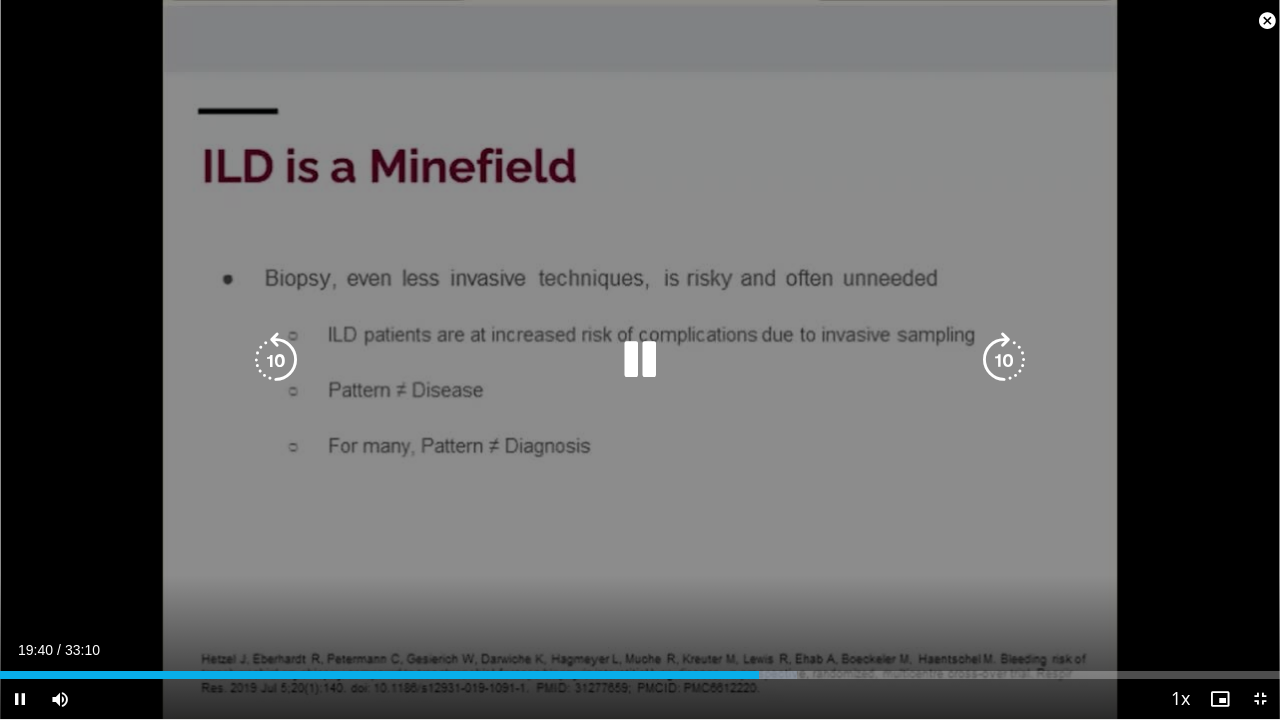 click at bounding box center (640, 360) 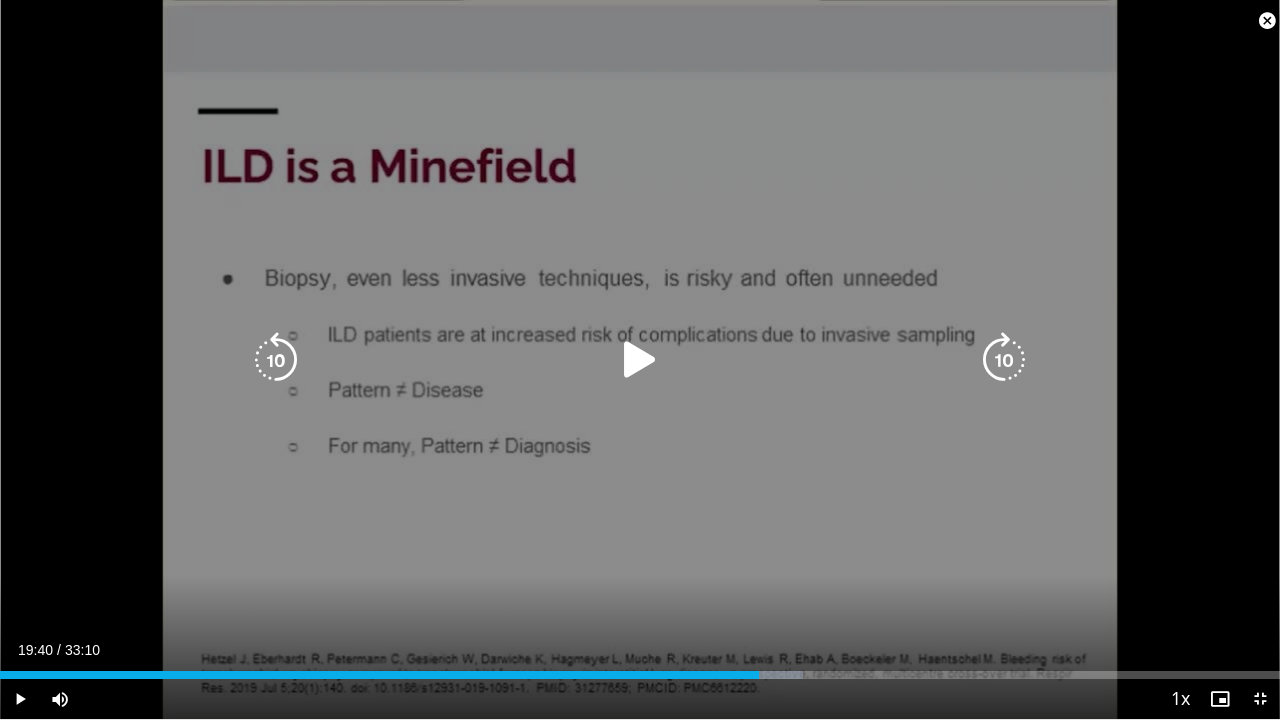 click on "10 seconds
Tap to unmute" at bounding box center (640, 359) 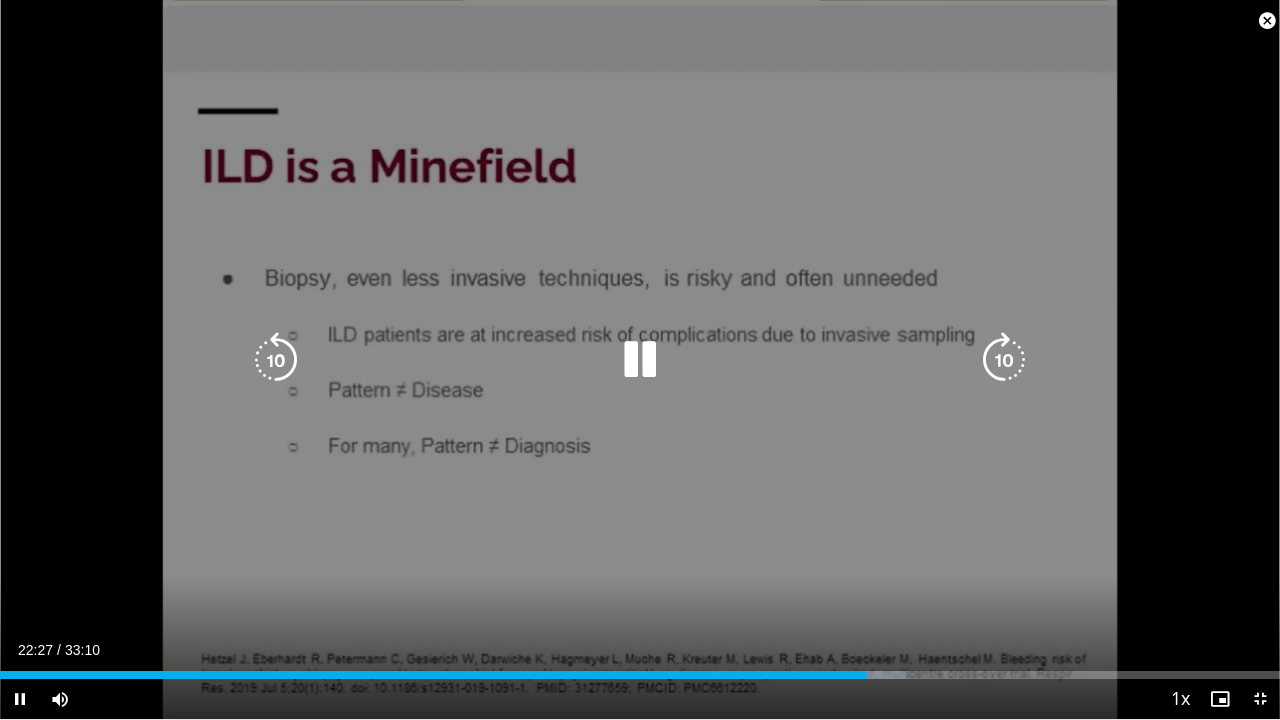 click at bounding box center [276, 360] 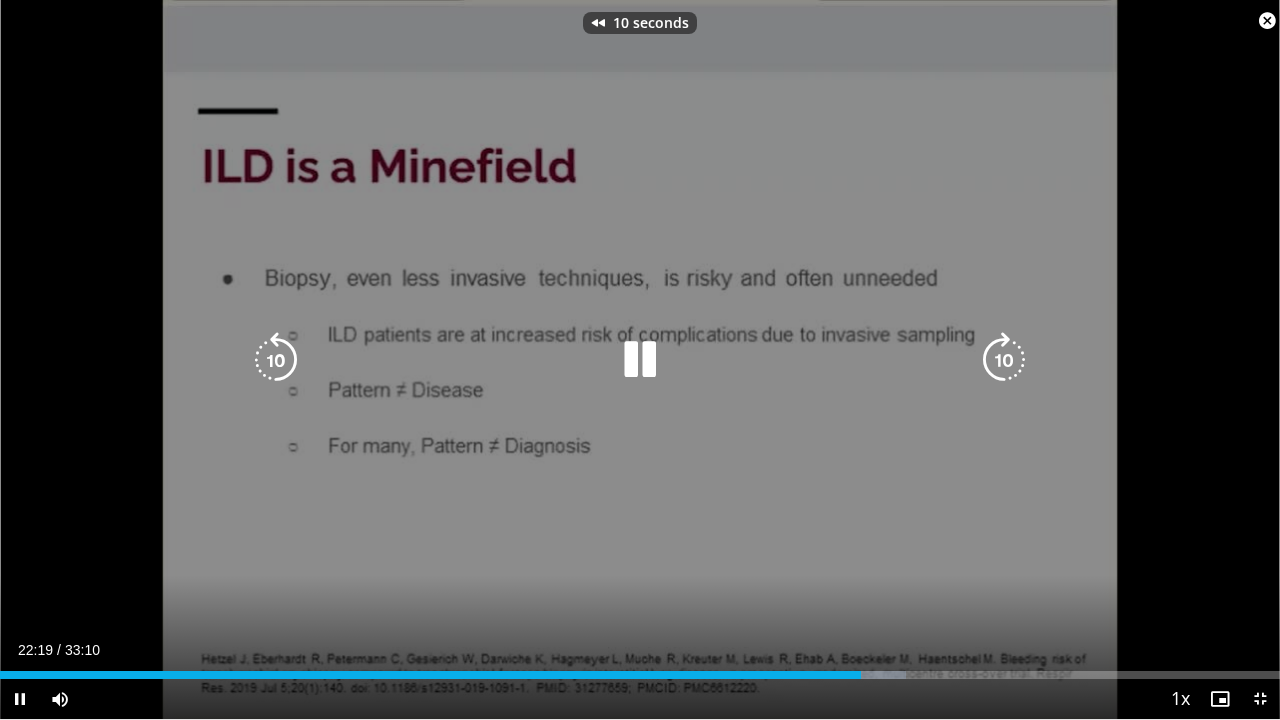 click at bounding box center [276, 360] 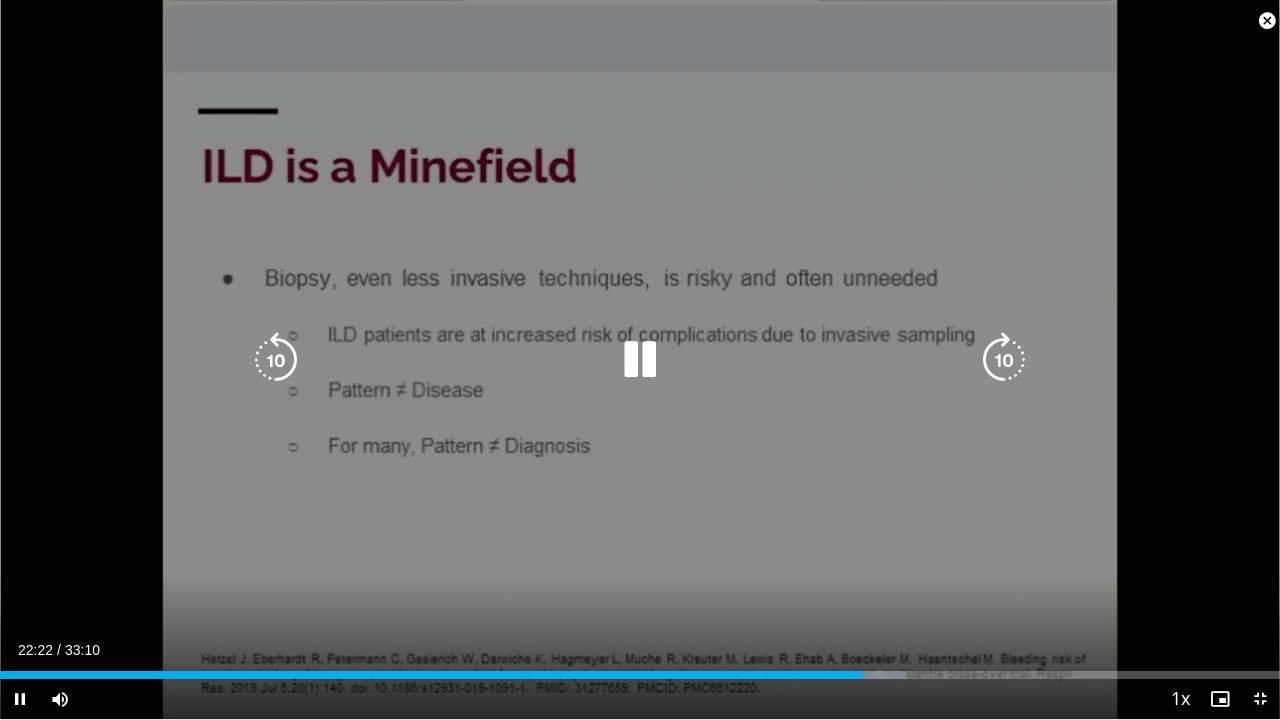 click at bounding box center [640, 360] 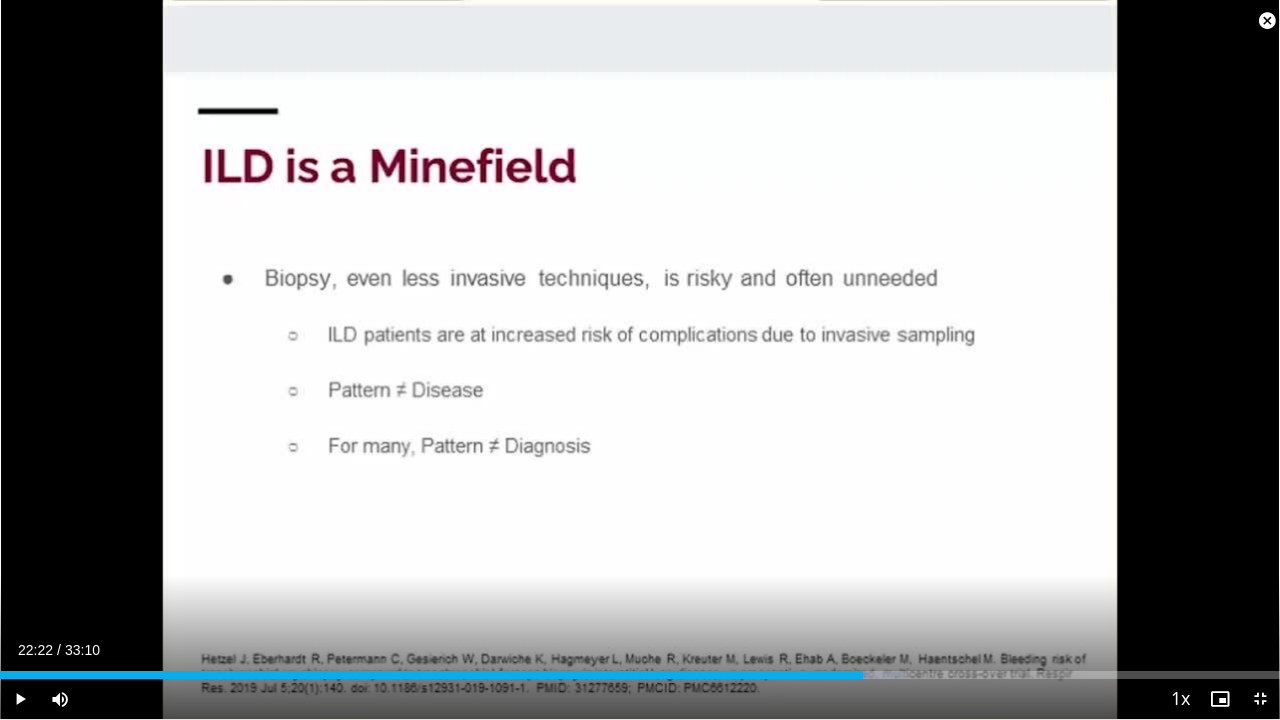 click on "20 seconds
Tap to unmute" at bounding box center [640, 359] 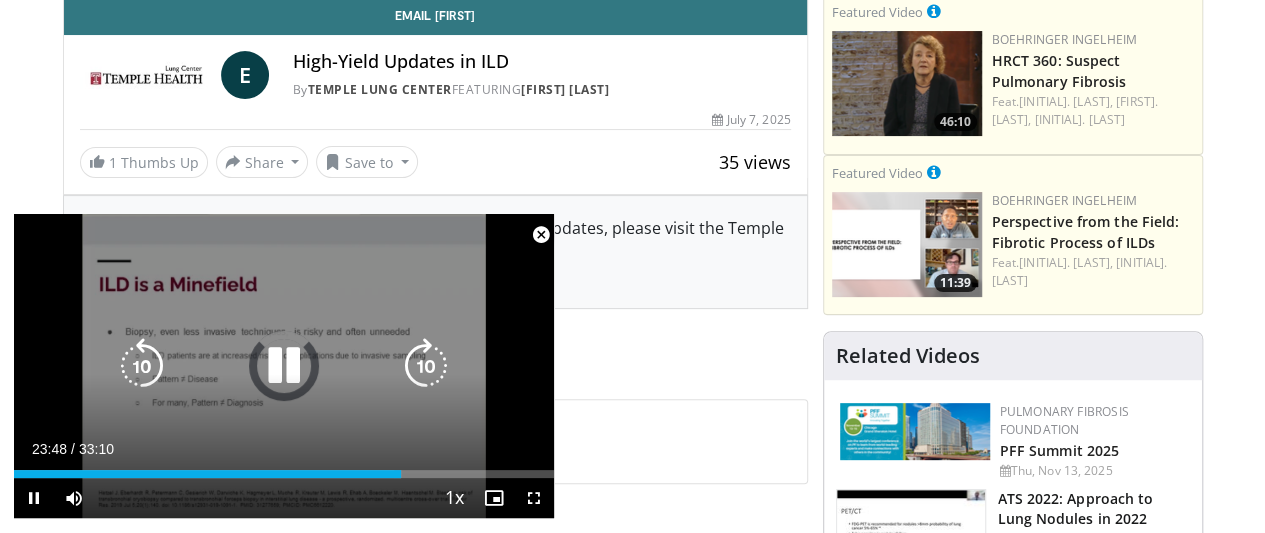 click at bounding box center (284, 366) 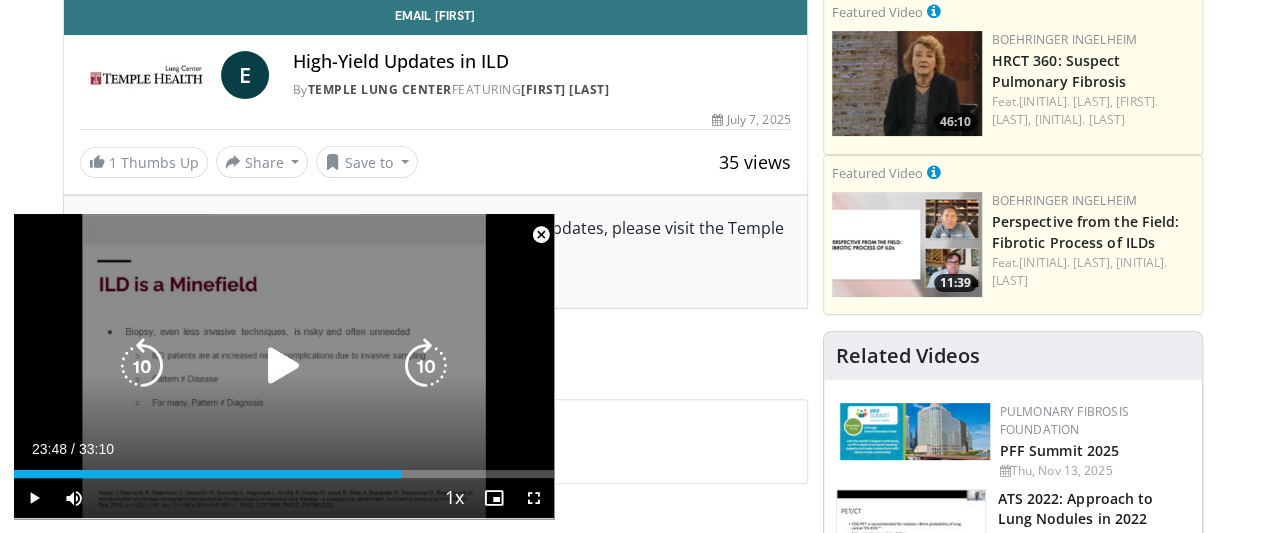 click on "20 seconds
Tap to unmute" at bounding box center (284, 366) 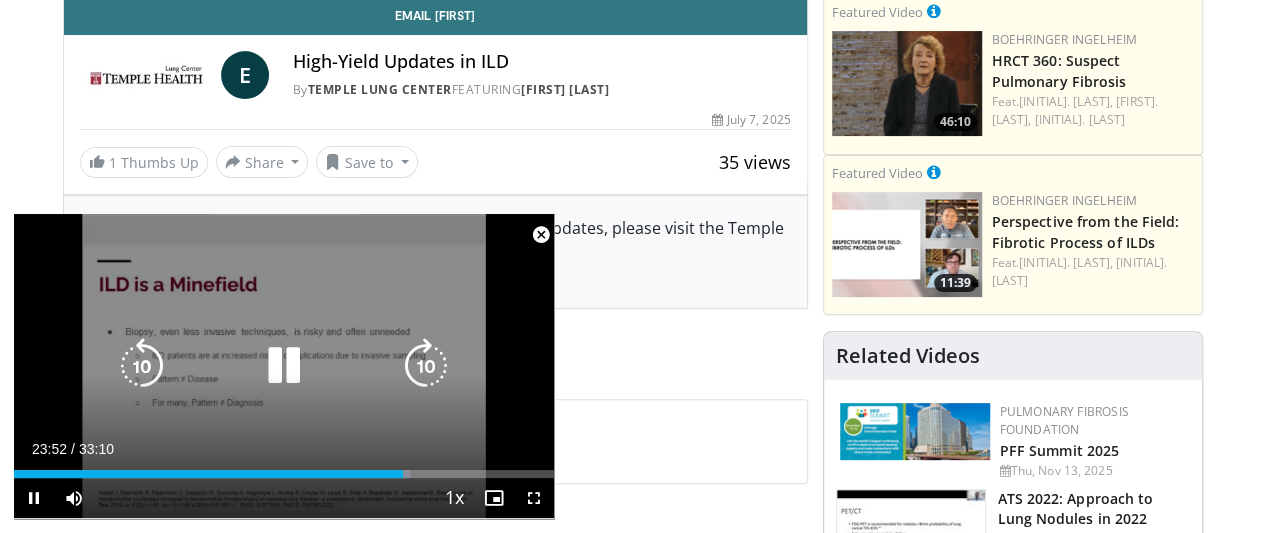 click at bounding box center (284, 366) 